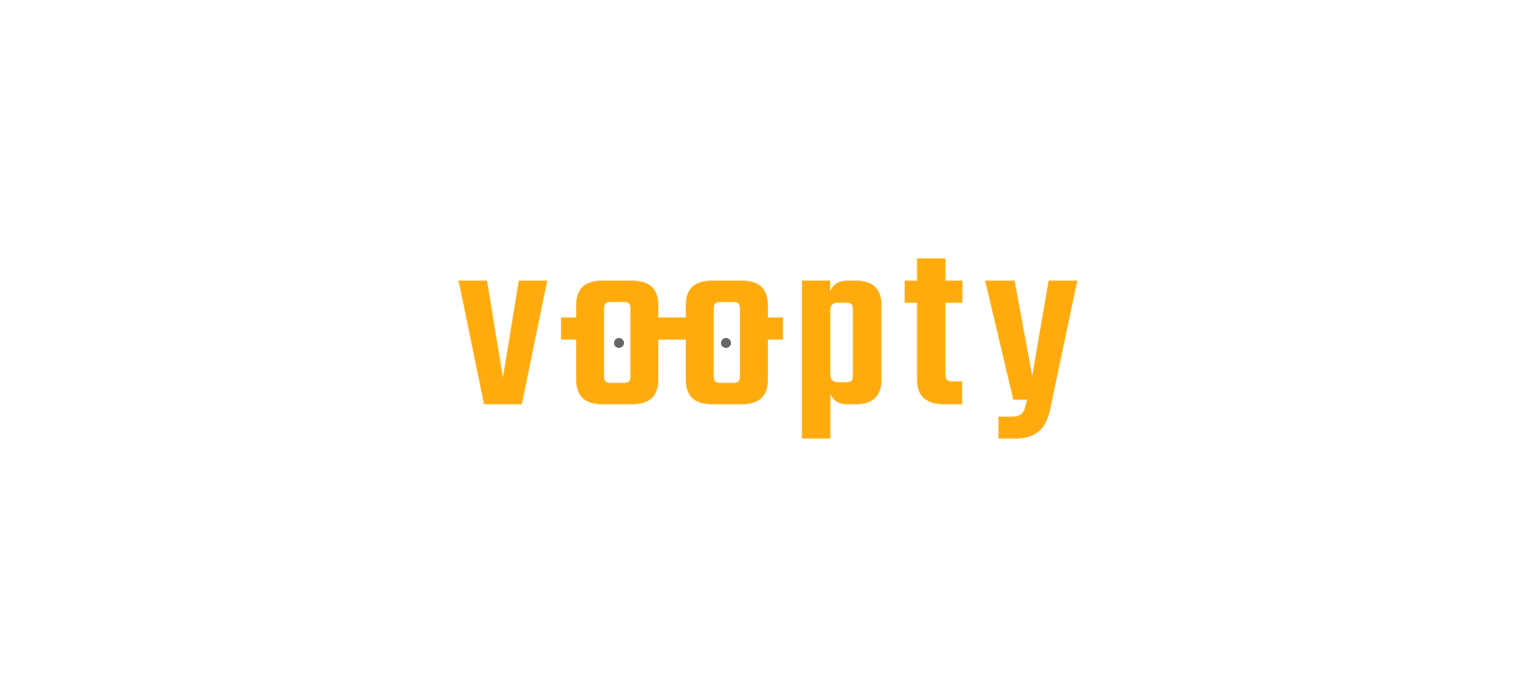 scroll, scrollTop: 0, scrollLeft: 0, axis: both 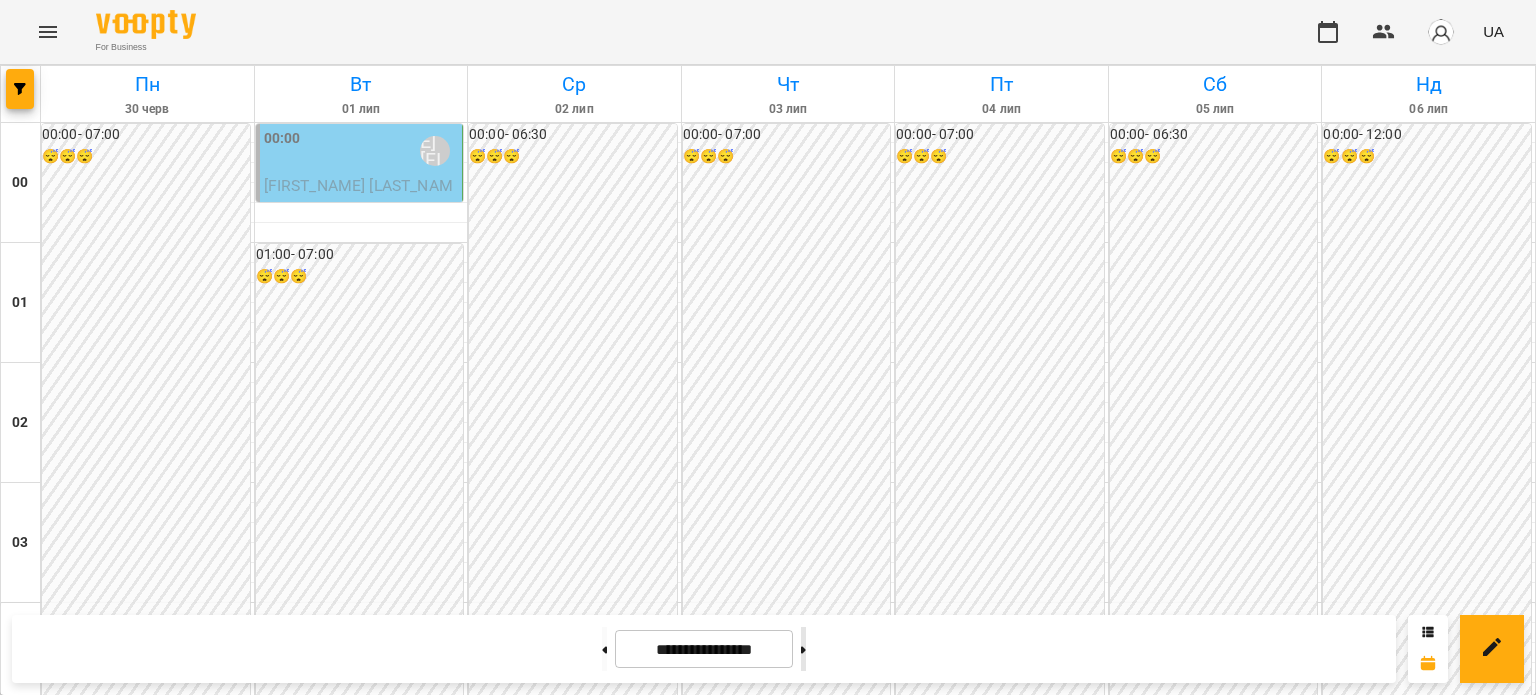 click 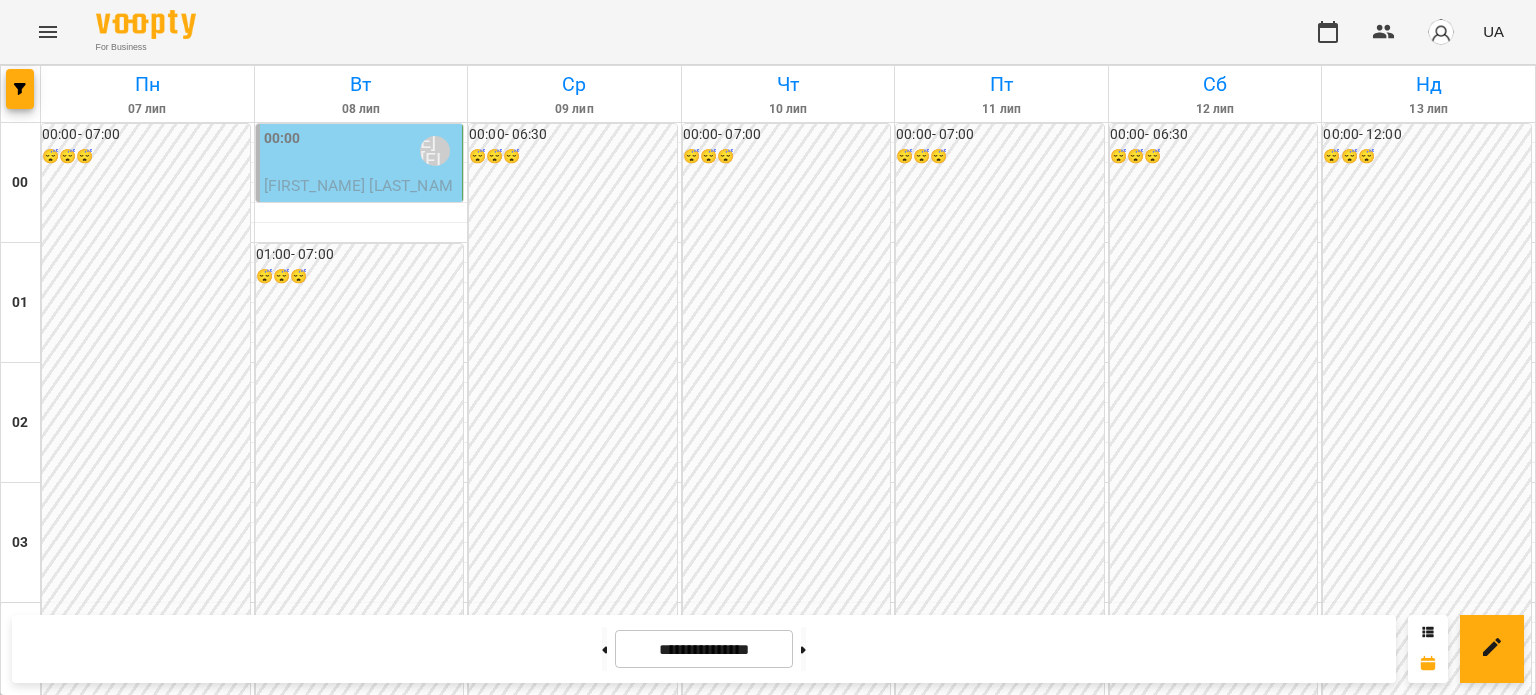 scroll, scrollTop: 2000, scrollLeft: 0, axis: vertical 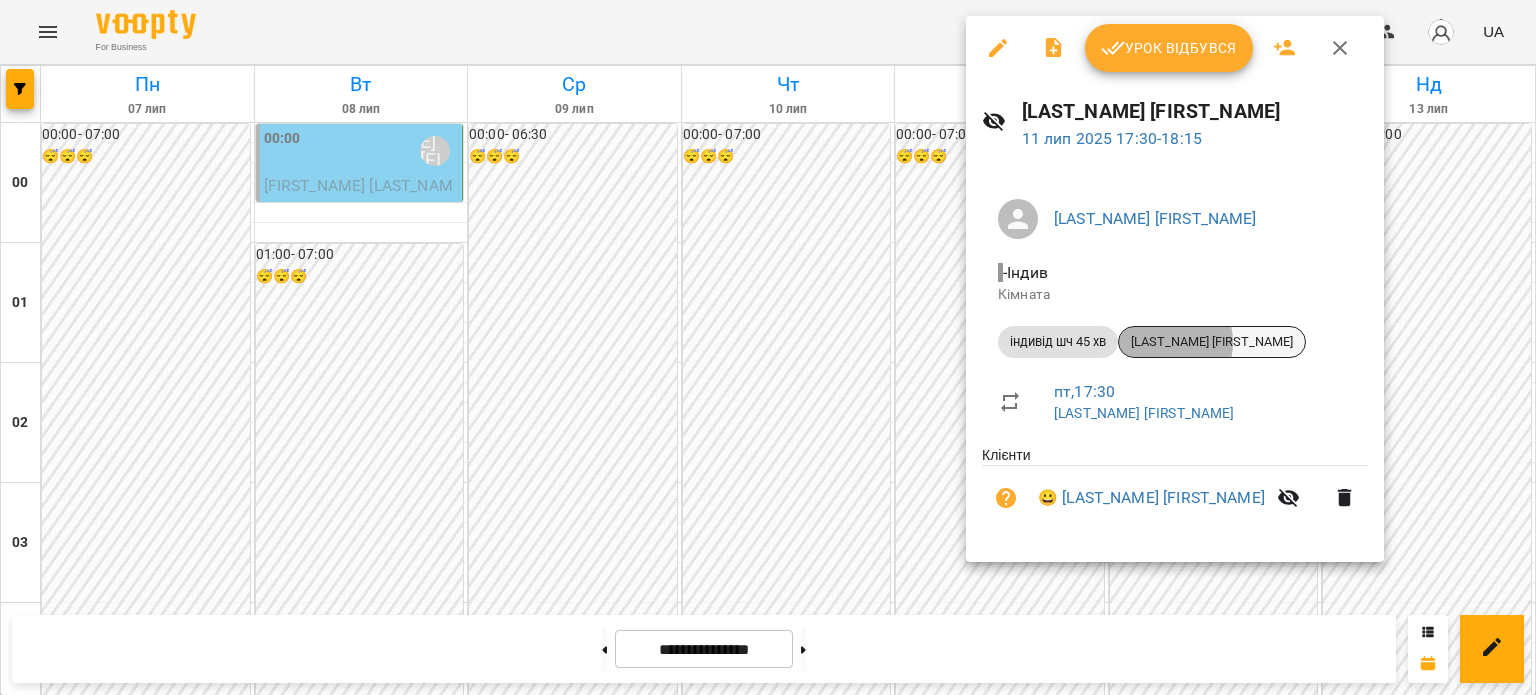 click on "[LAST_NAME] [FIRST_NAME]" at bounding box center (1212, 342) 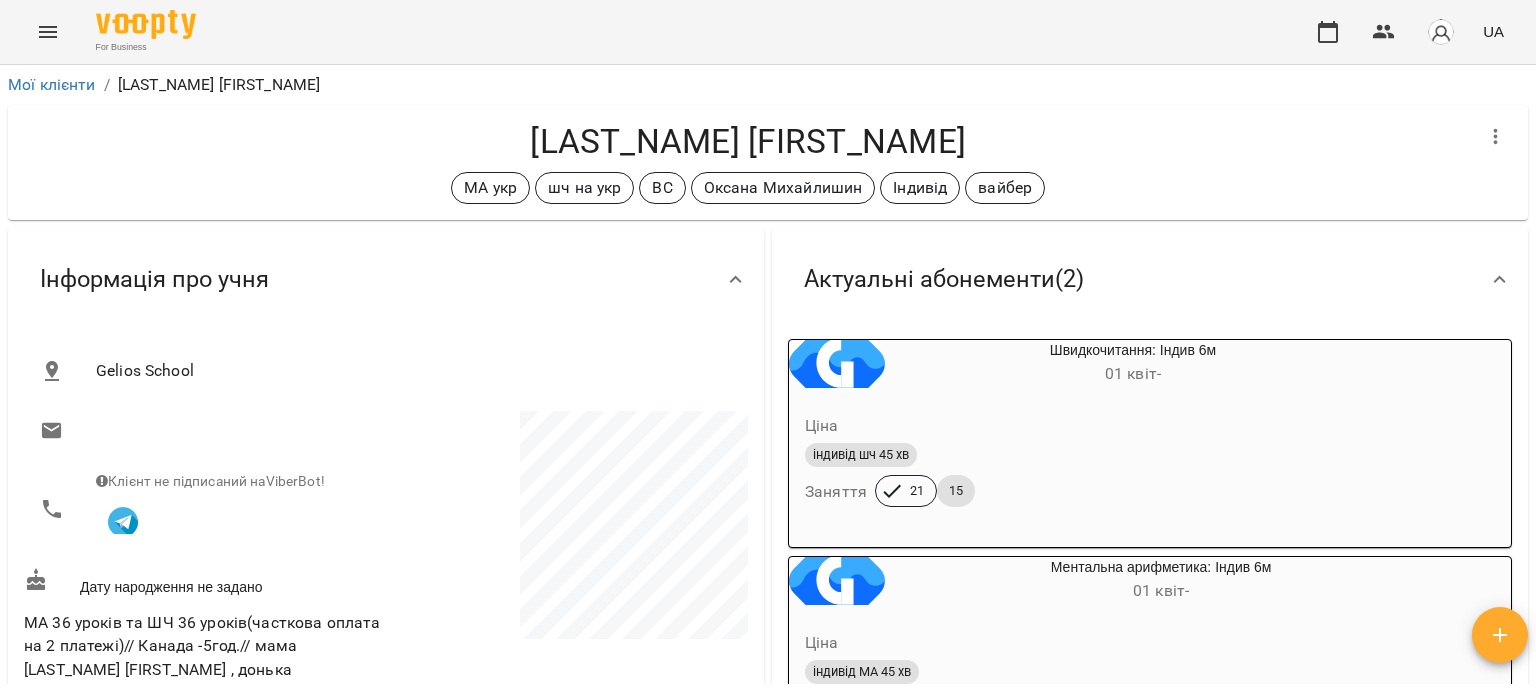 click 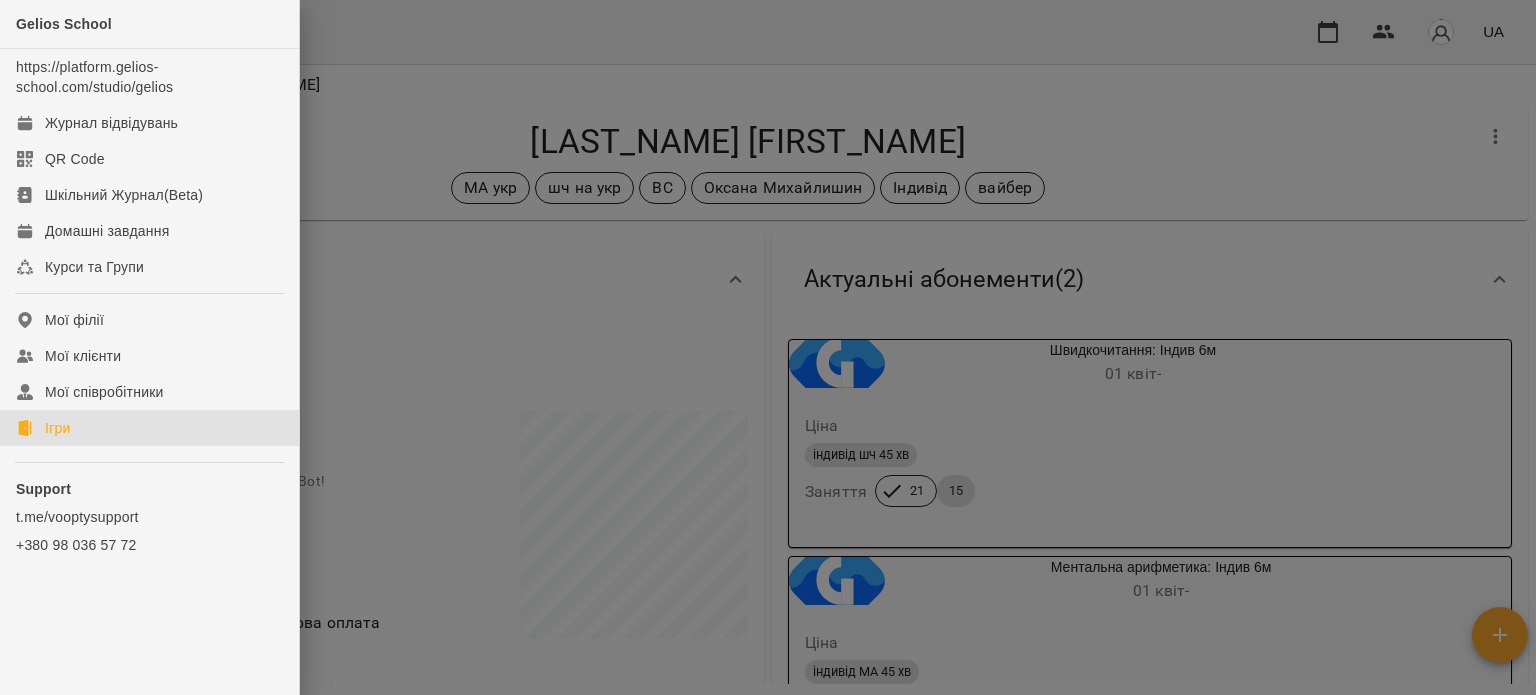 click on "Ігри" at bounding box center [57, 428] 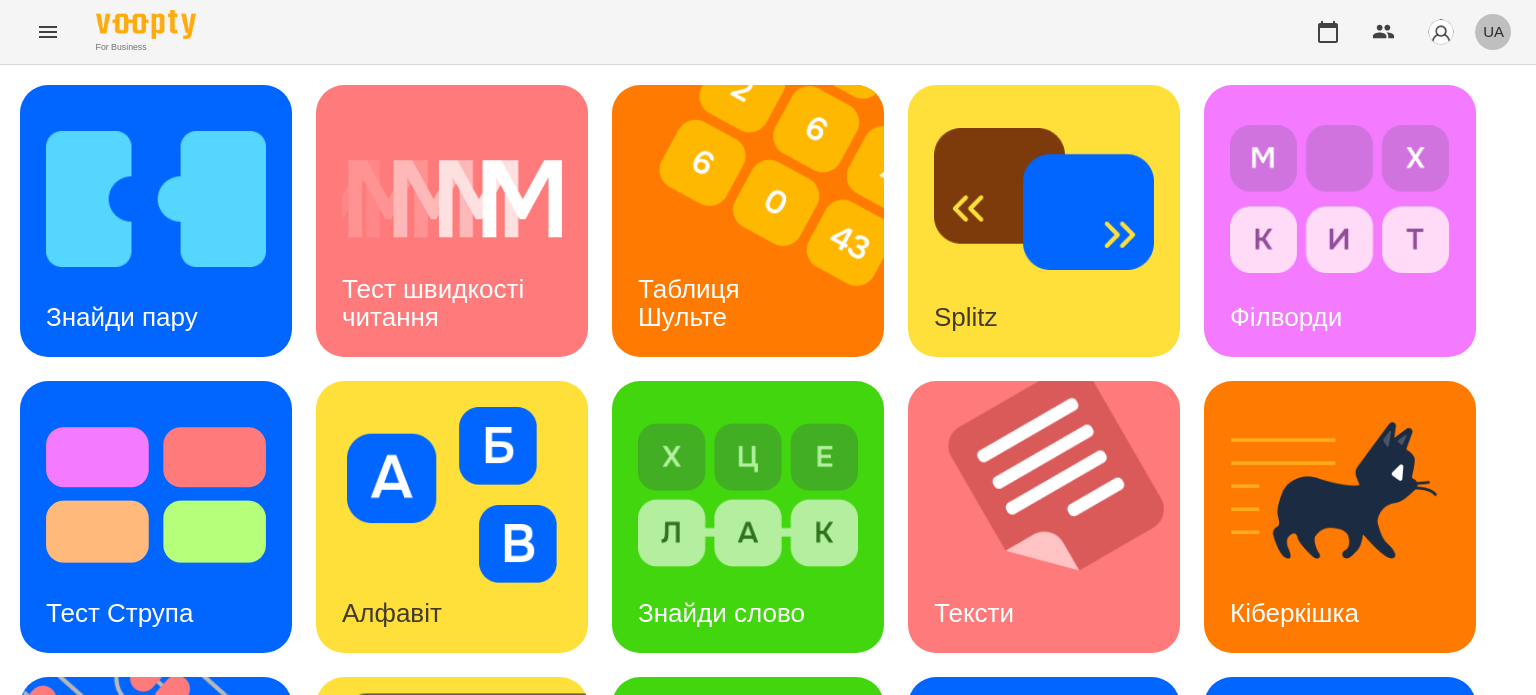 click on "UA" at bounding box center (1493, 31) 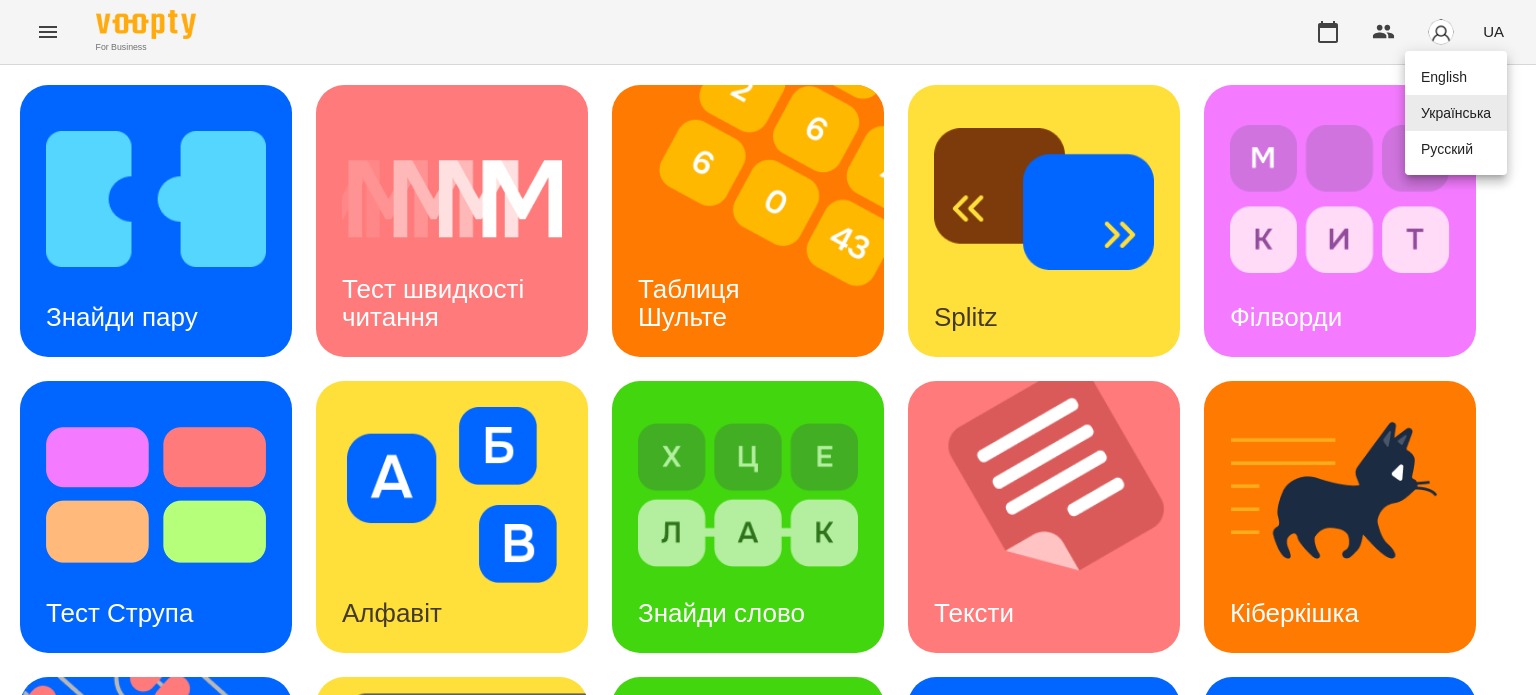 click at bounding box center [768, 347] 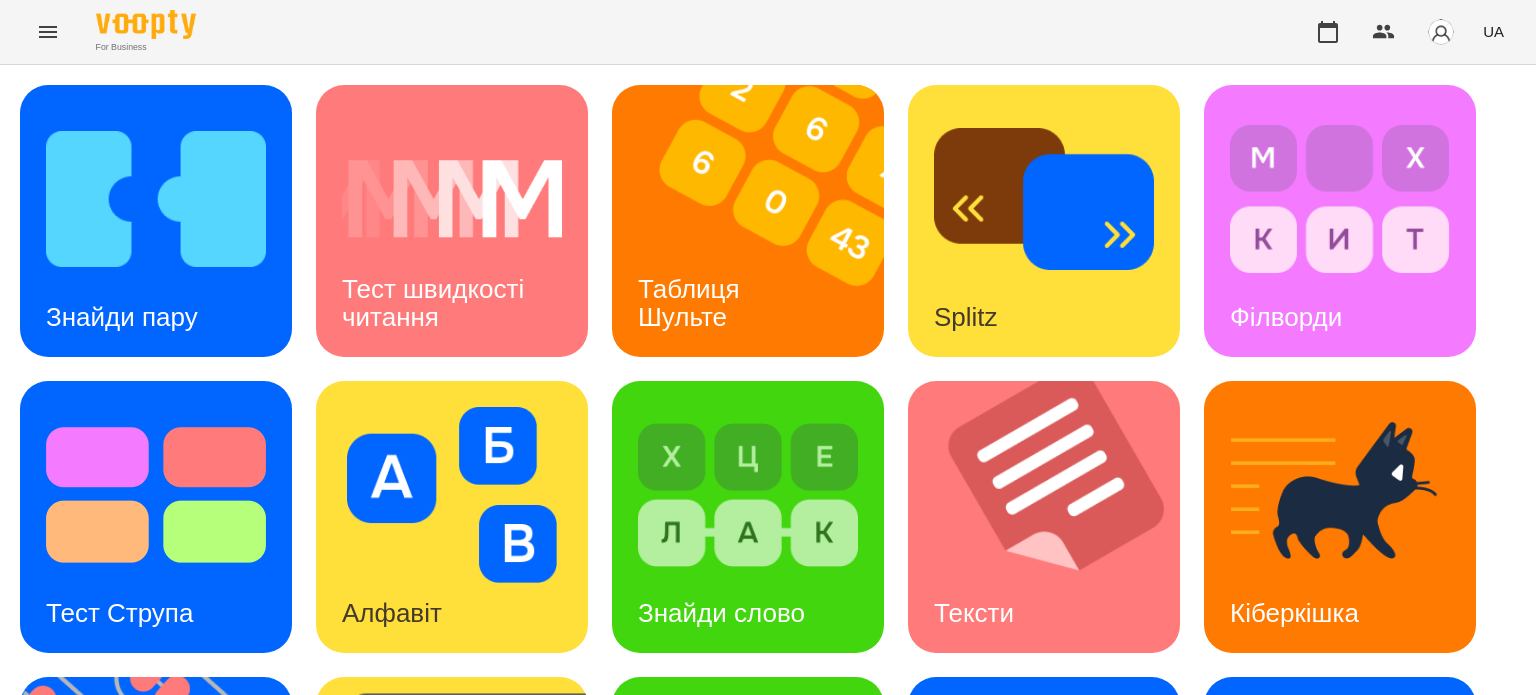 click 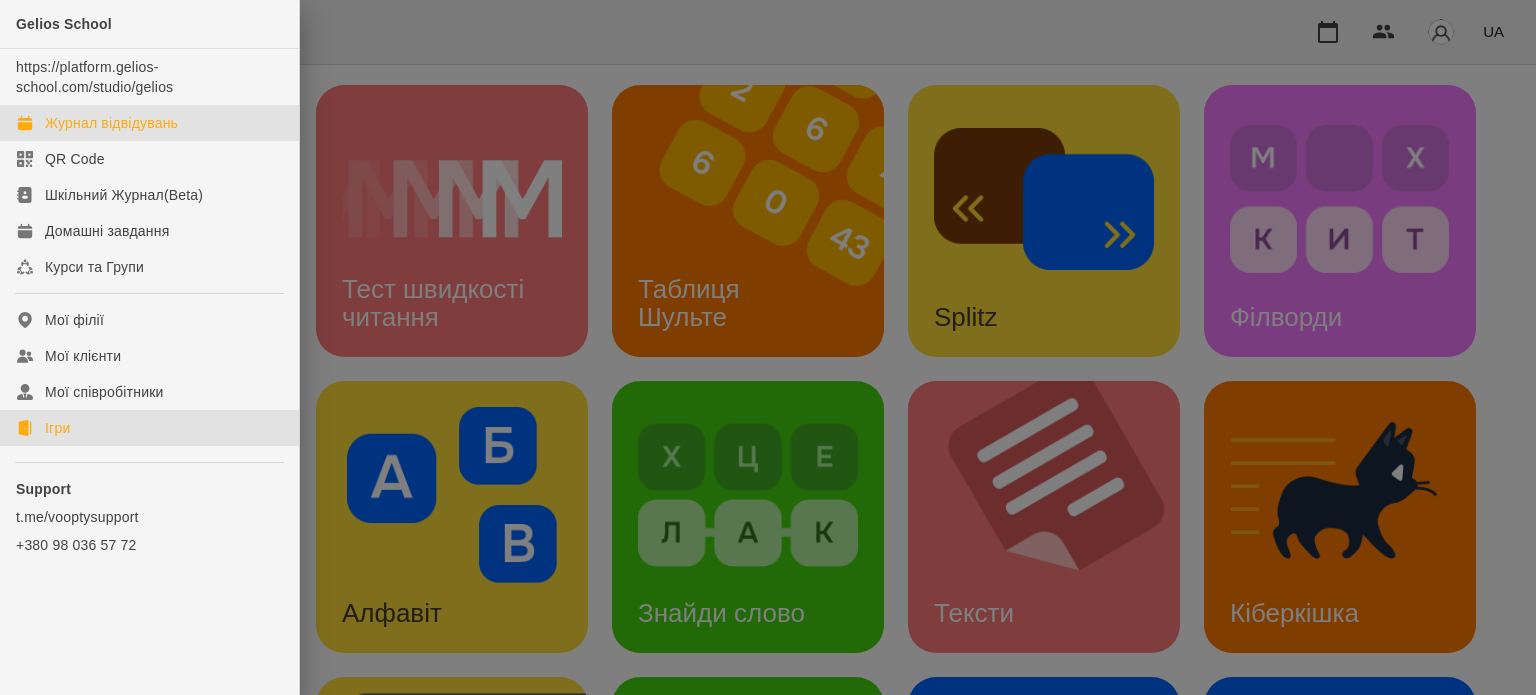 click on "Журнал відвідувань" at bounding box center (111, 123) 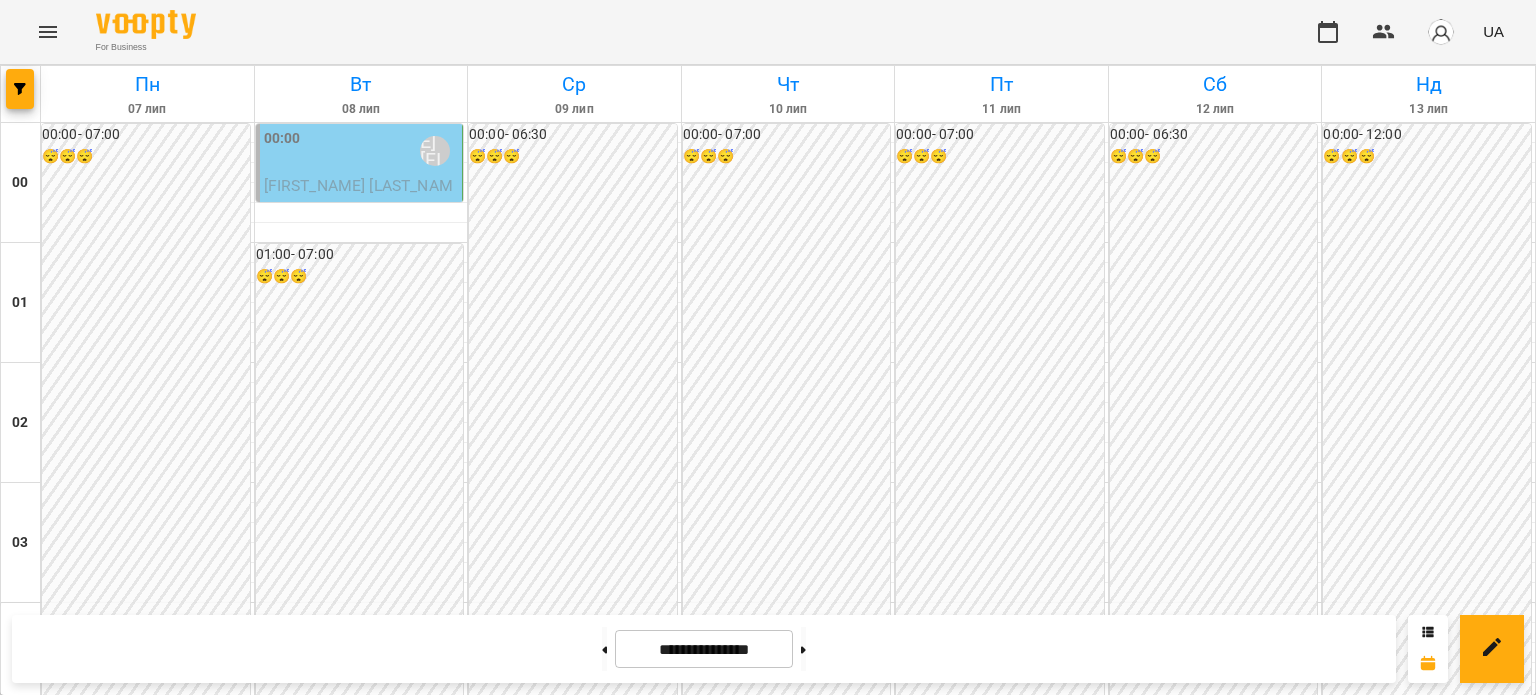 scroll, scrollTop: 1997, scrollLeft: 0, axis: vertical 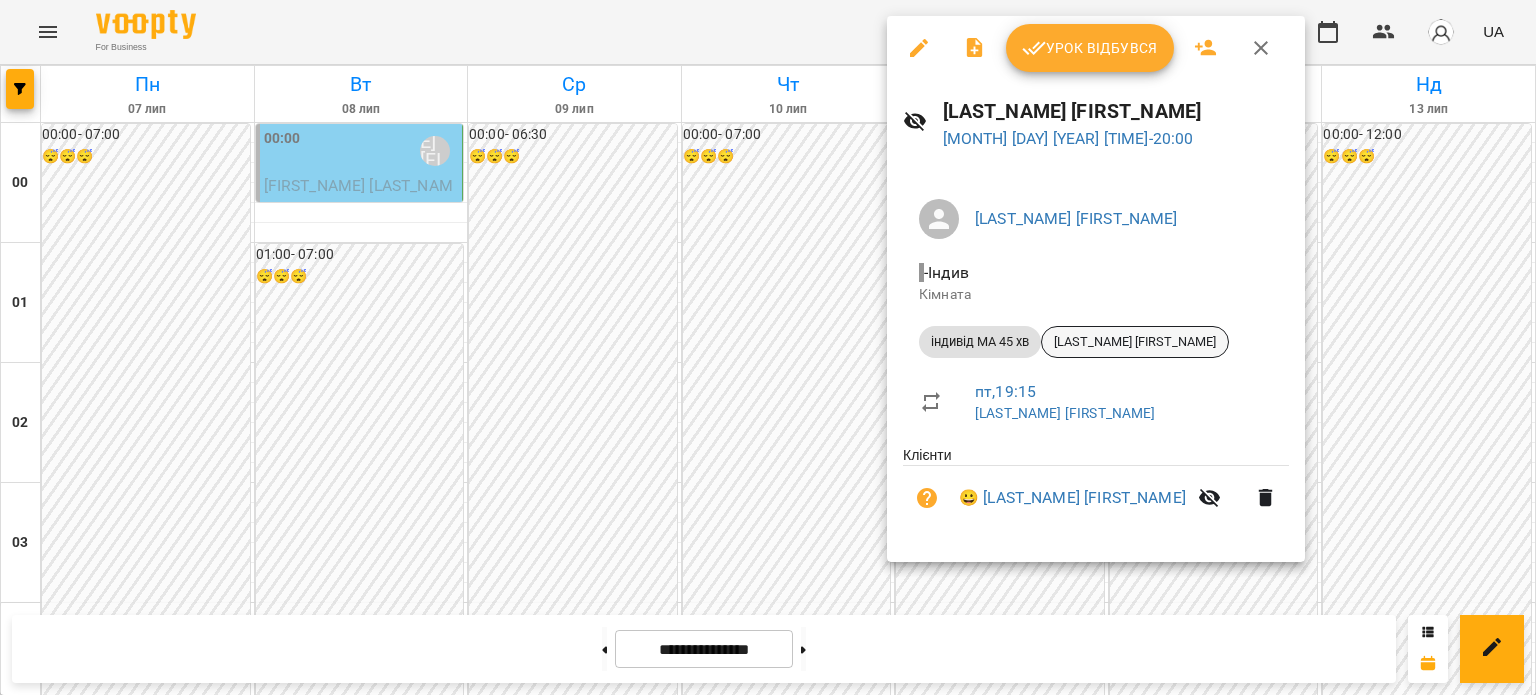 click on "[LAST_NAME] [FIRST_NAME]" at bounding box center (1135, 342) 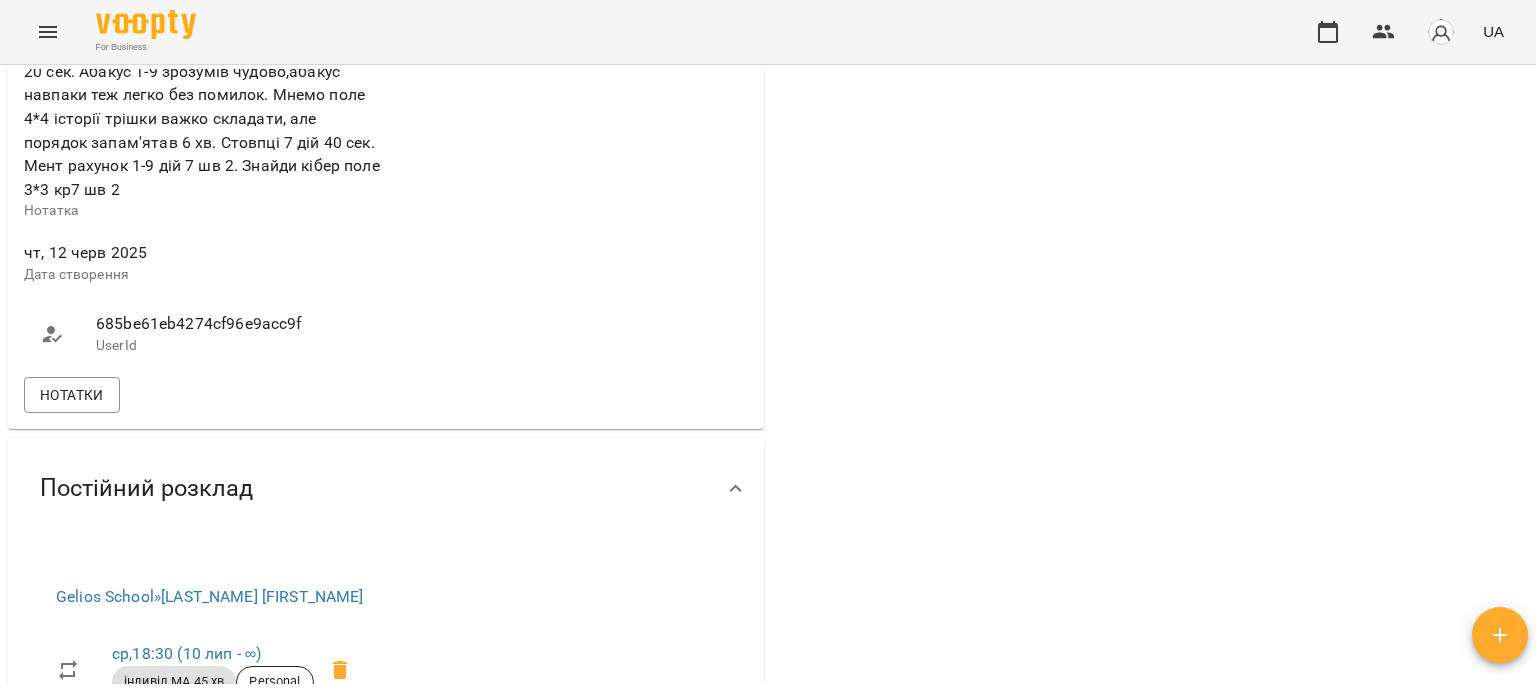 scroll, scrollTop: 600, scrollLeft: 0, axis: vertical 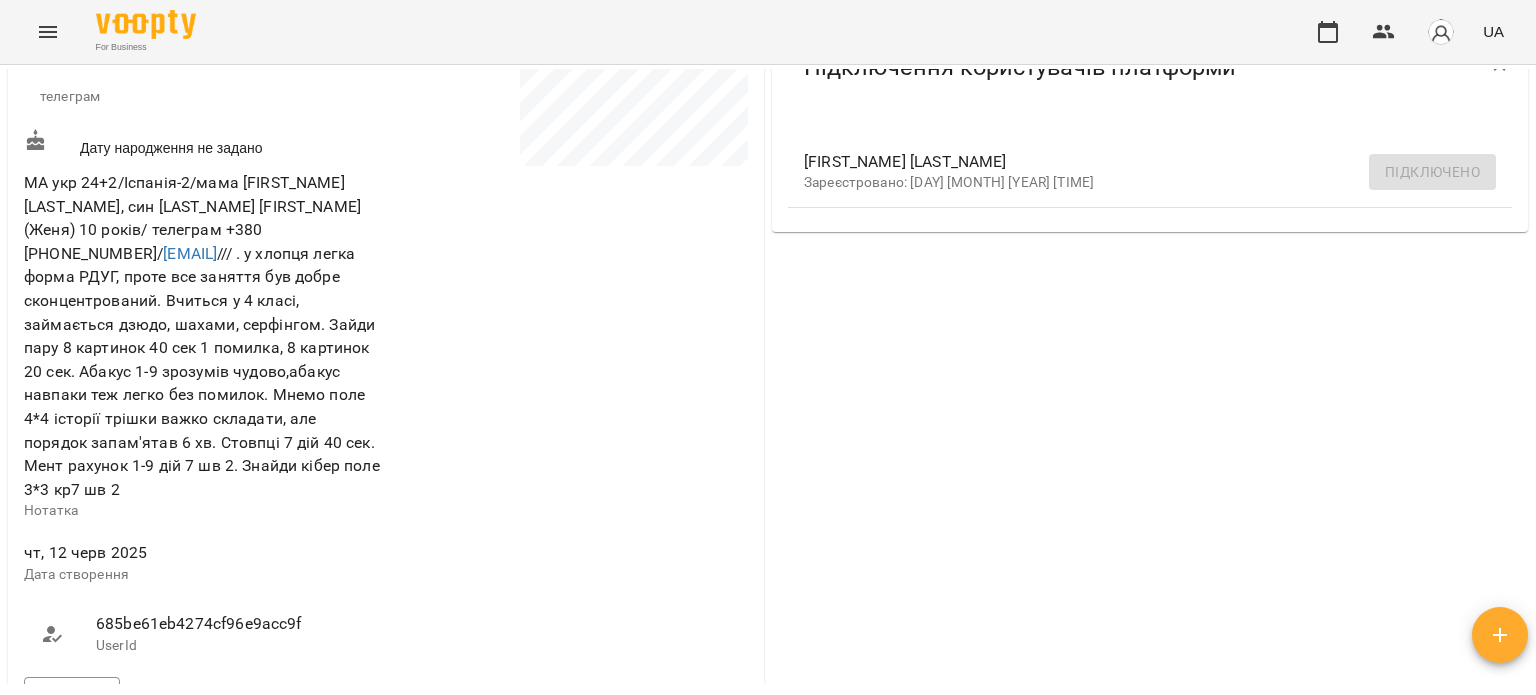 click 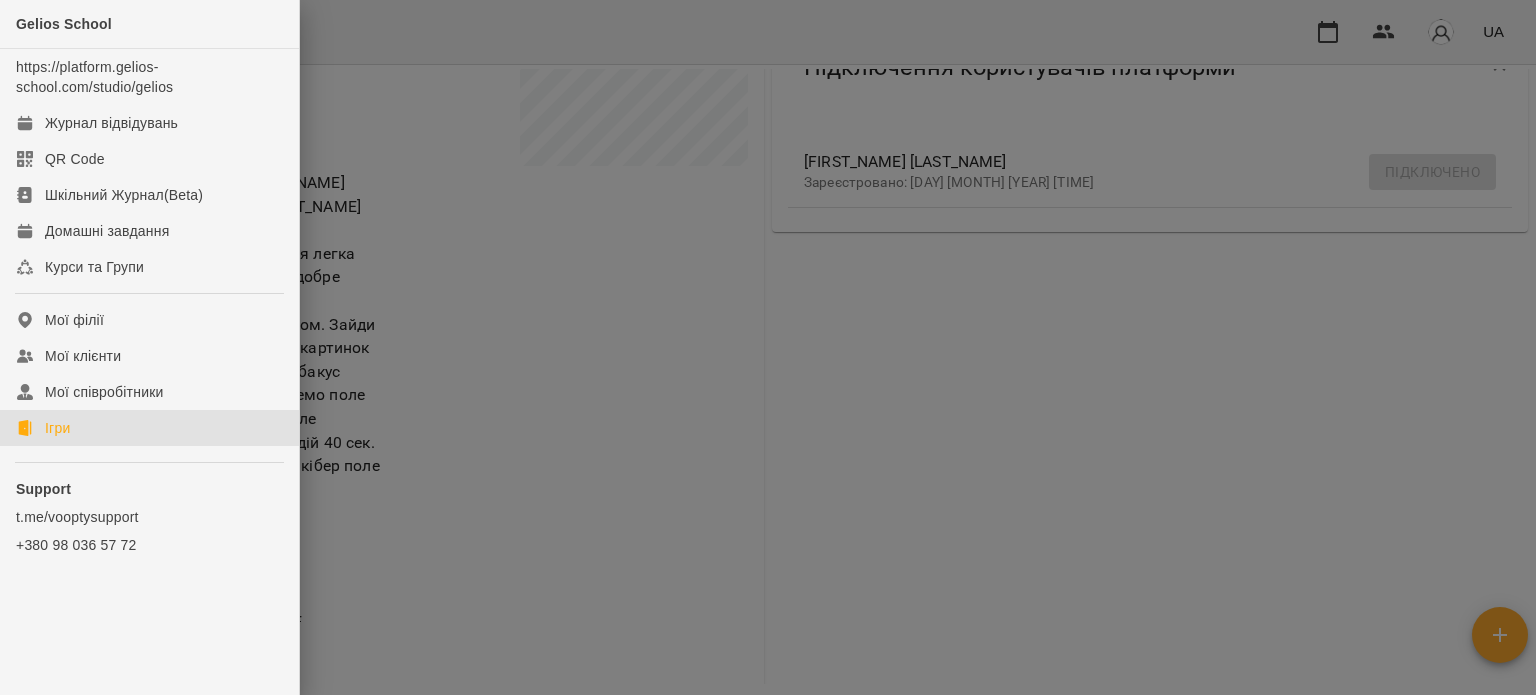 click on "Ігри" 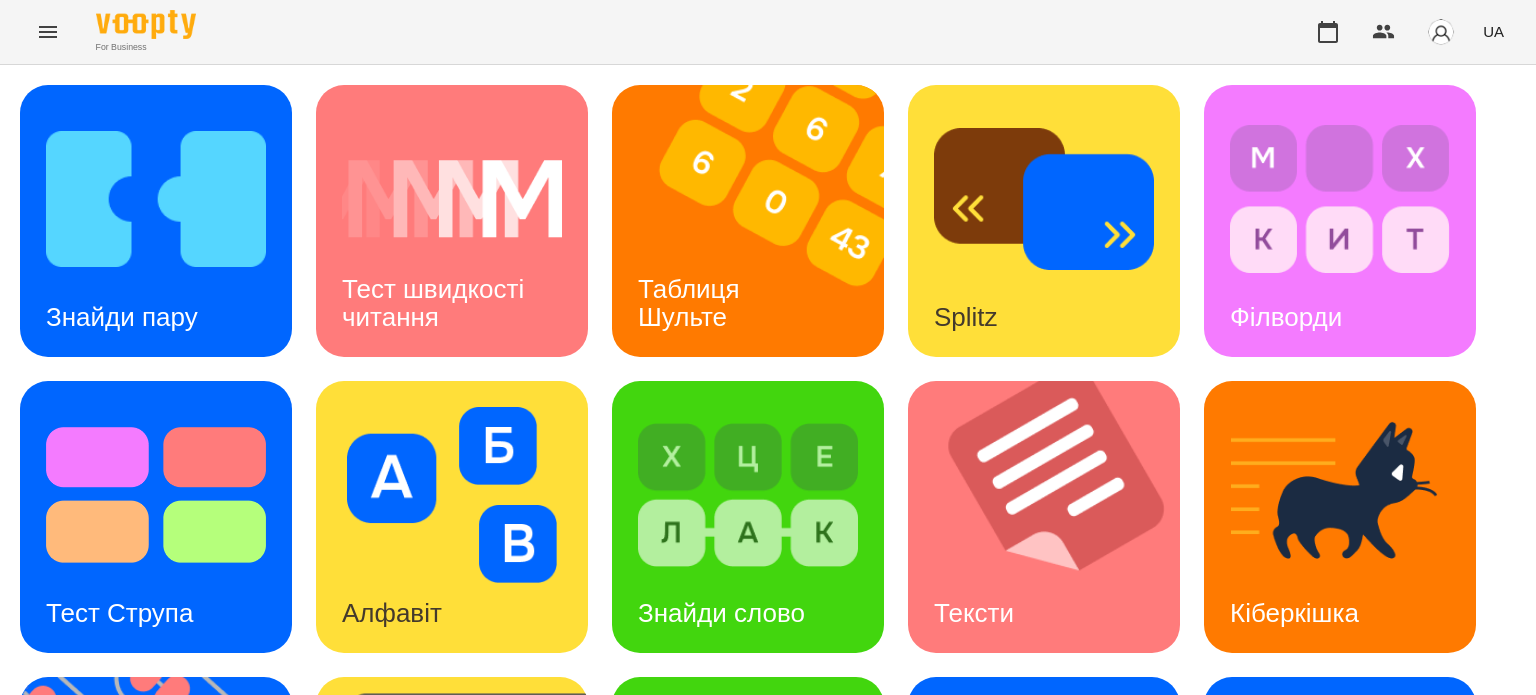 type 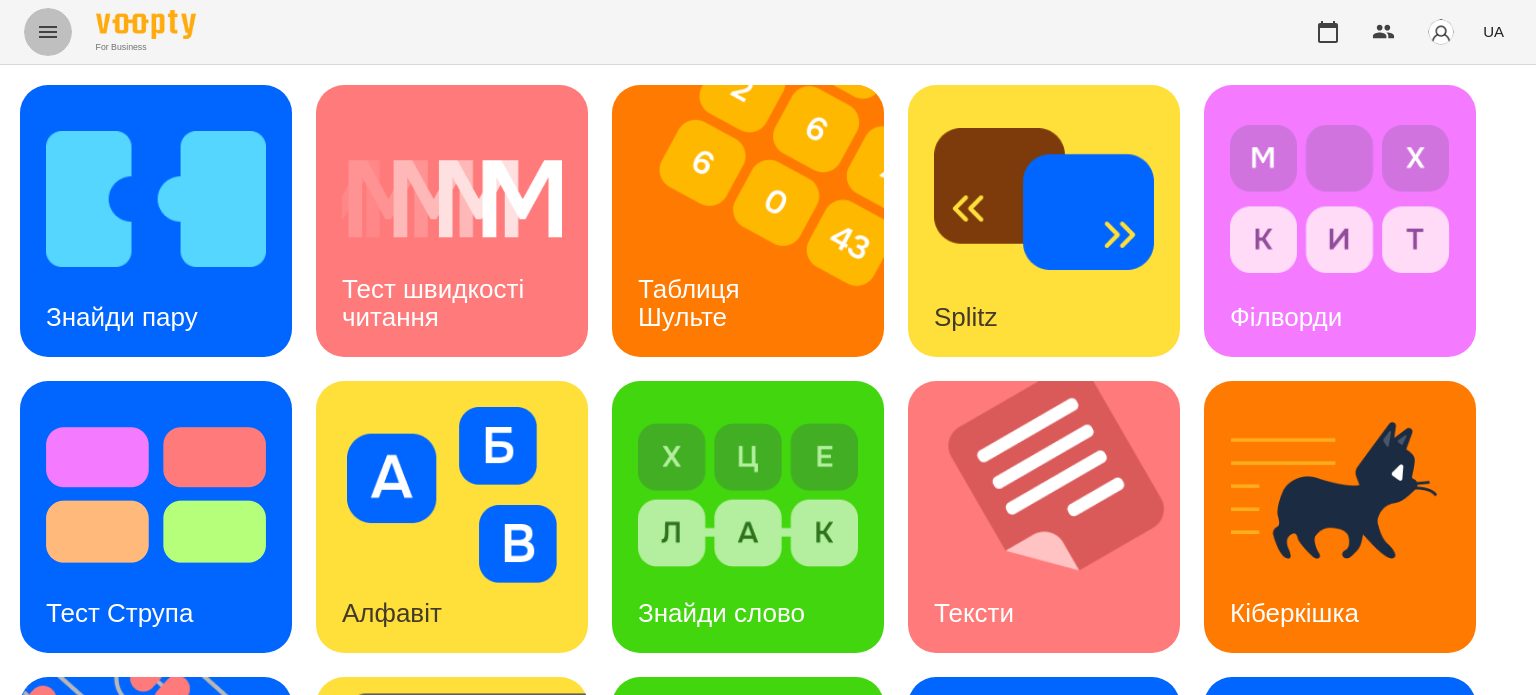 click 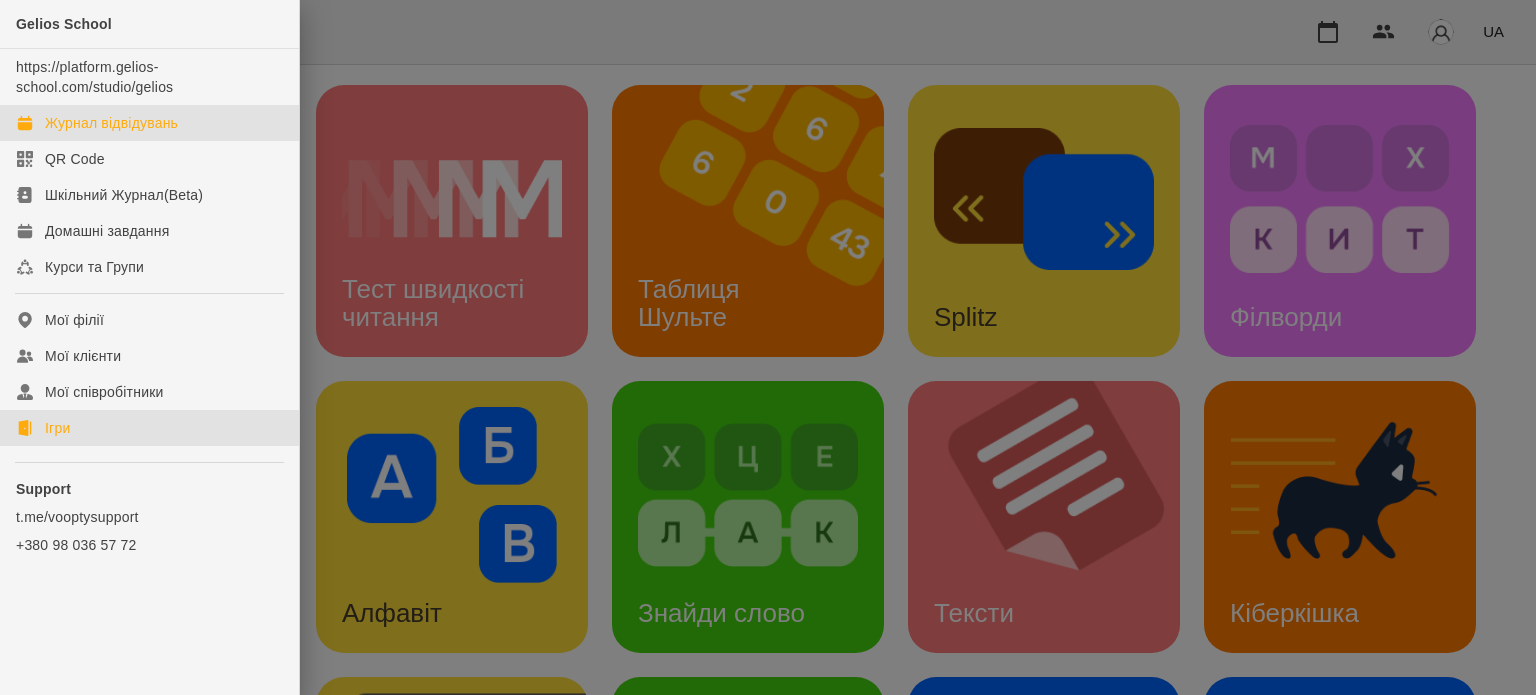 click on "Журнал відвідувань" at bounding box center (111, 123) 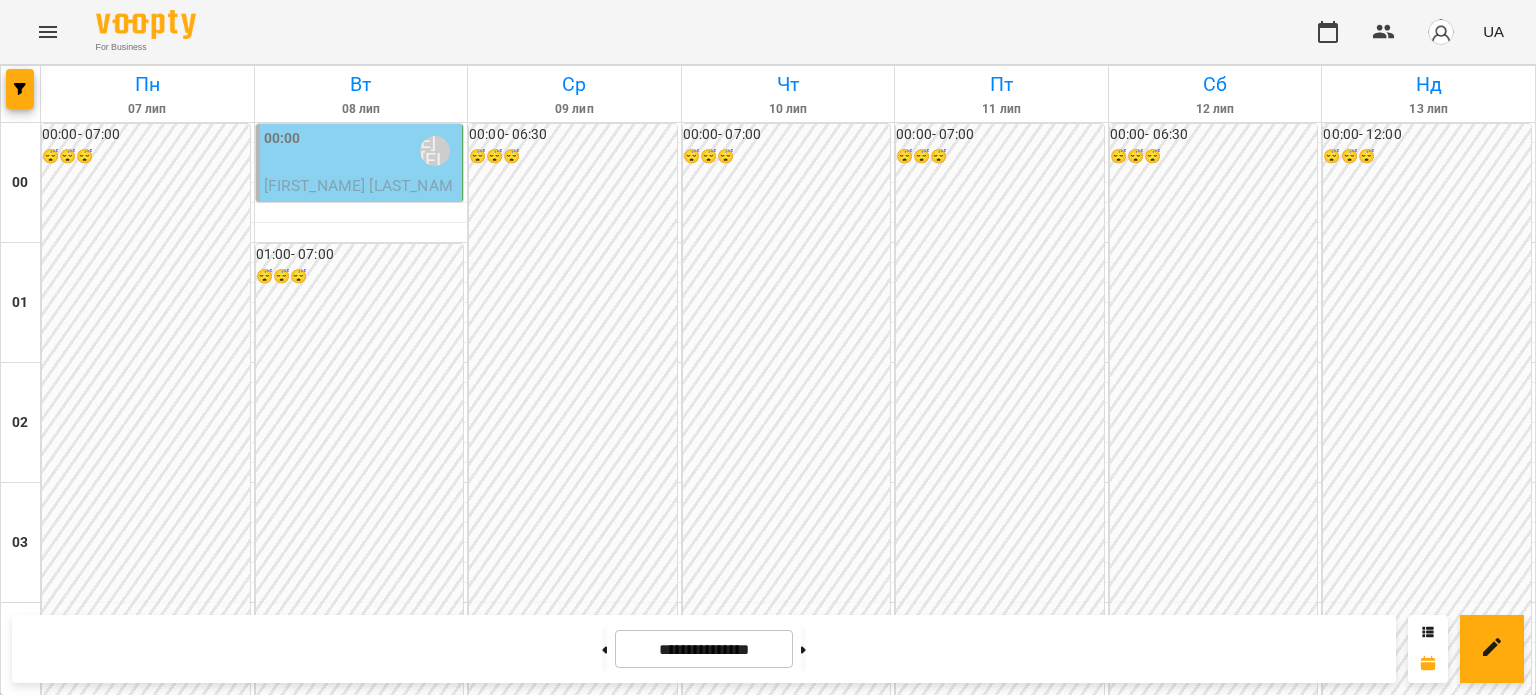 scroll, scrollTop: 2397, scrollLeft: 0, axis: vertical 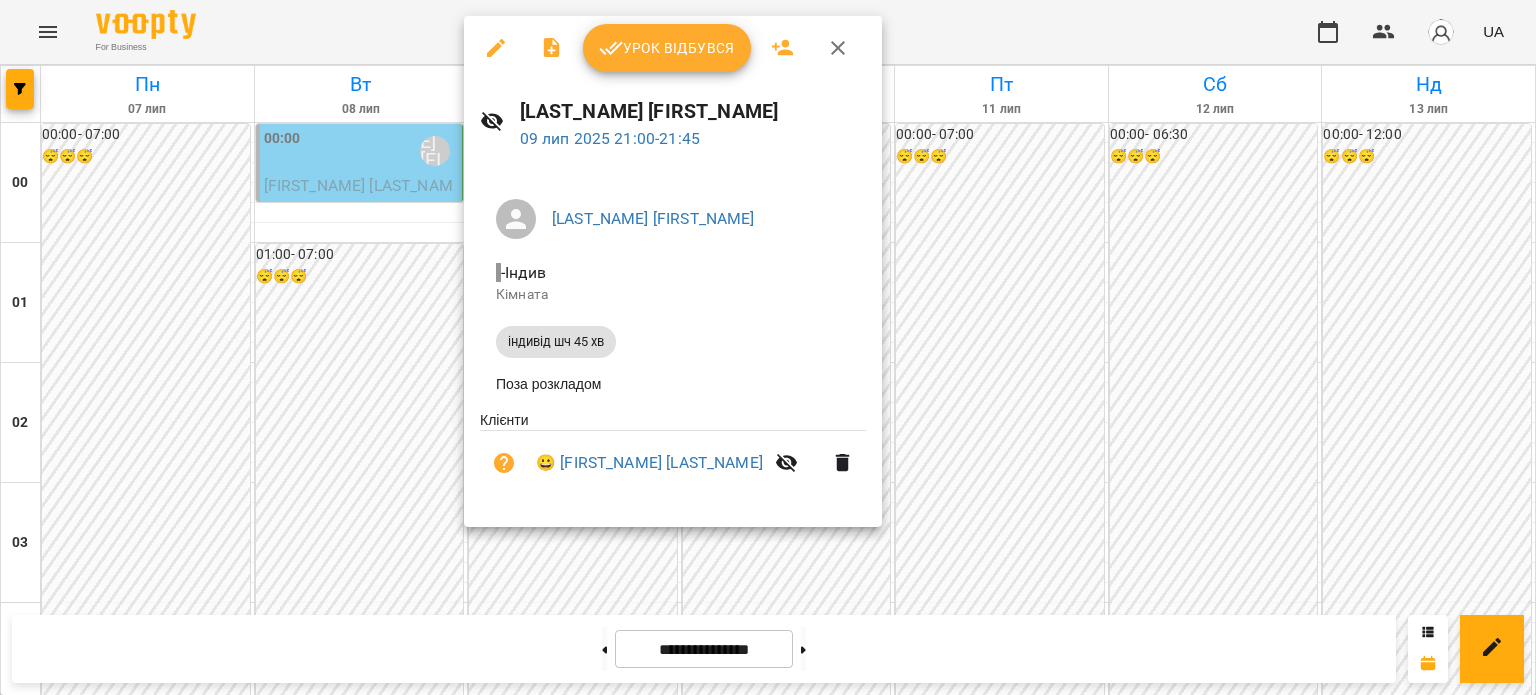 click at bounding box center (768, 347) 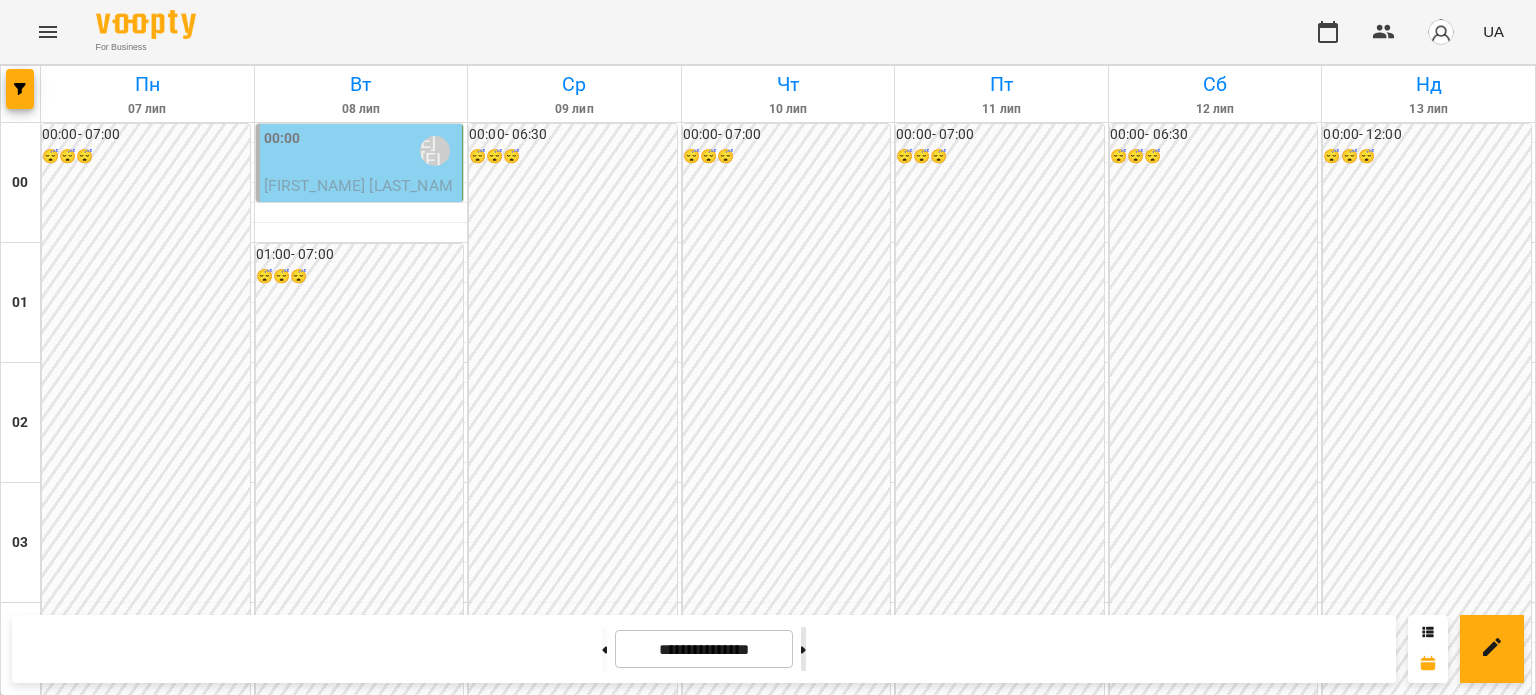 click 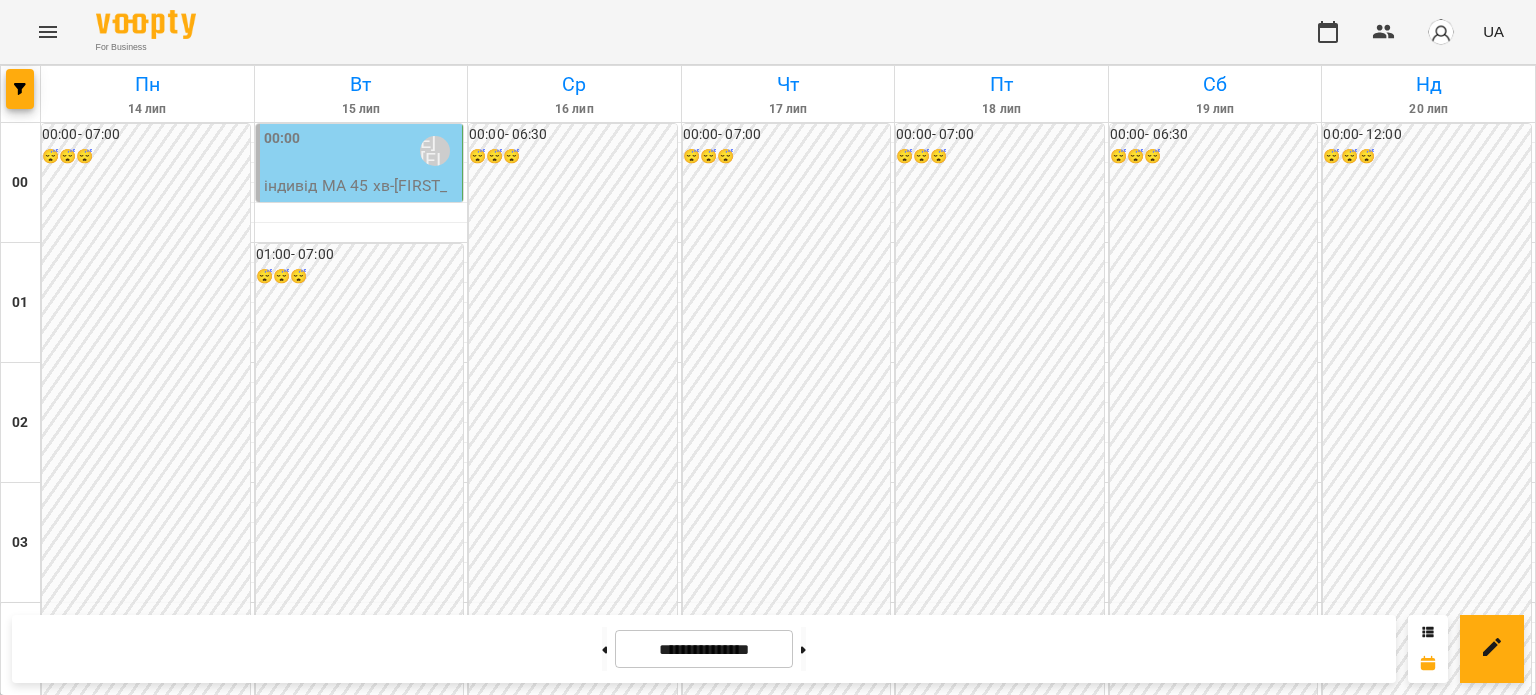 scroll, scrollTop: 2197, scrollLeft: 0, axis: vertical 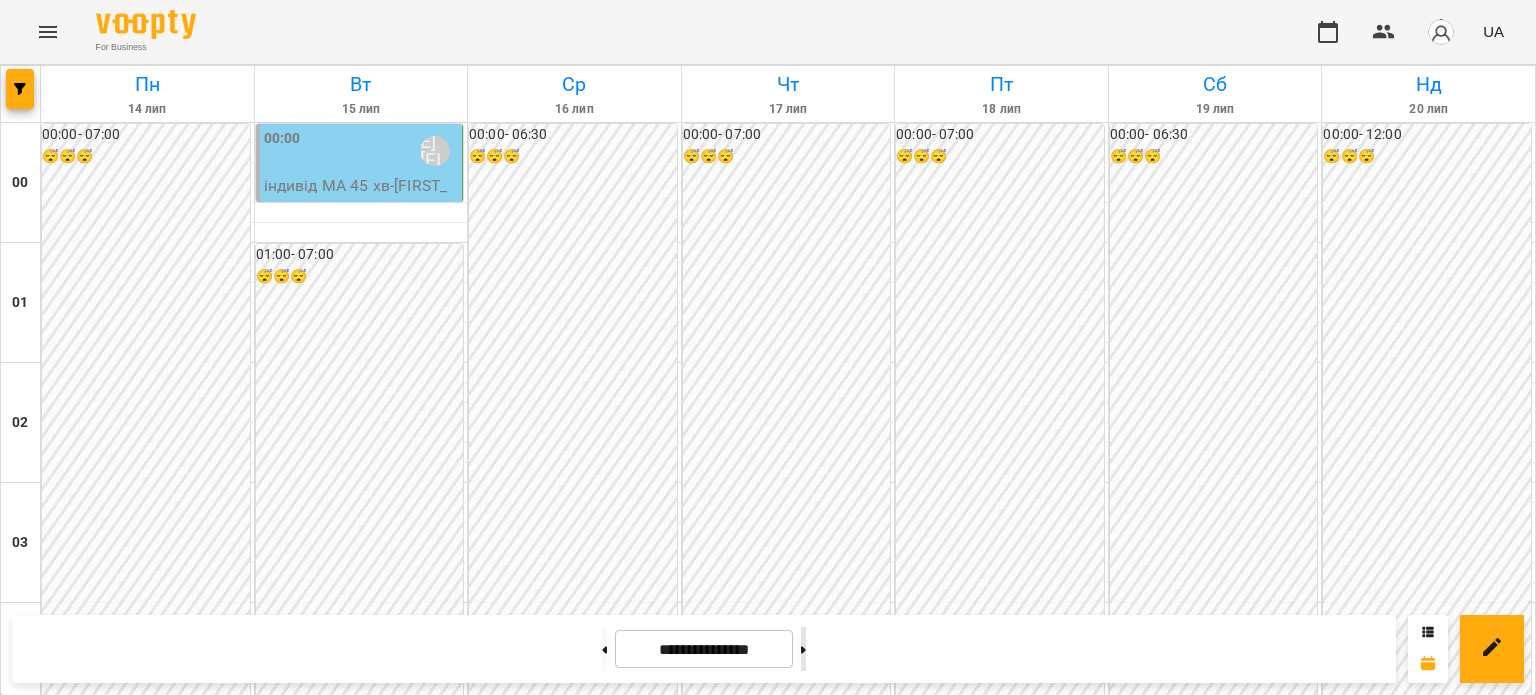 click 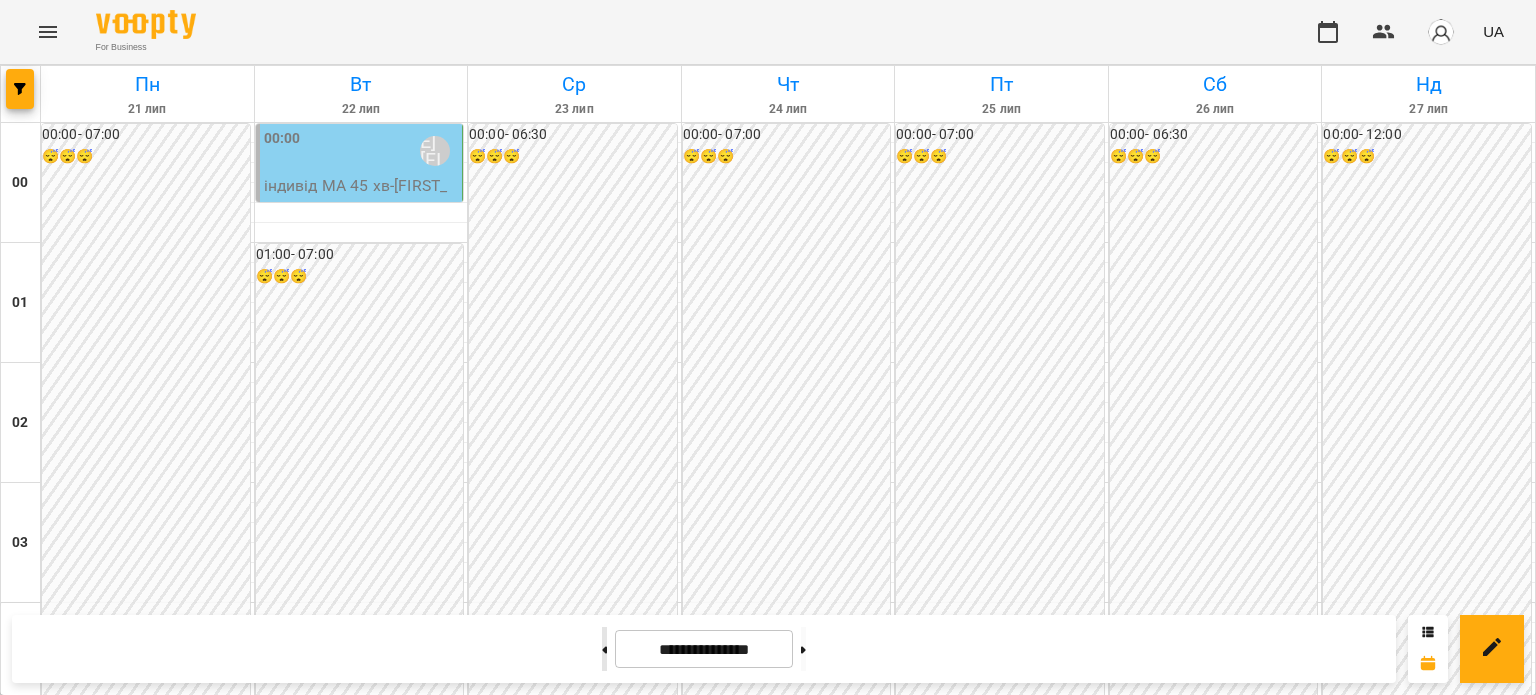 click at bounding box center [604, 649] 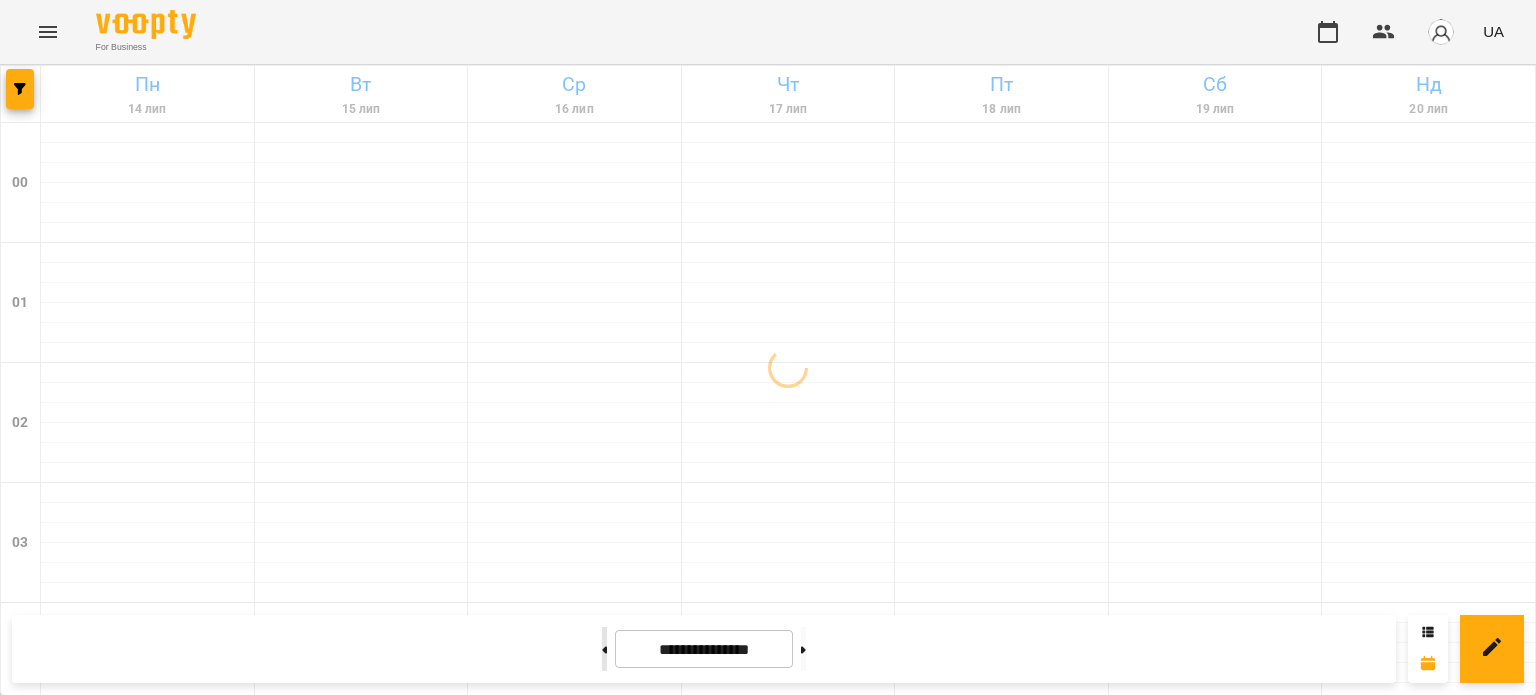 click at bounding box center (604, 649) 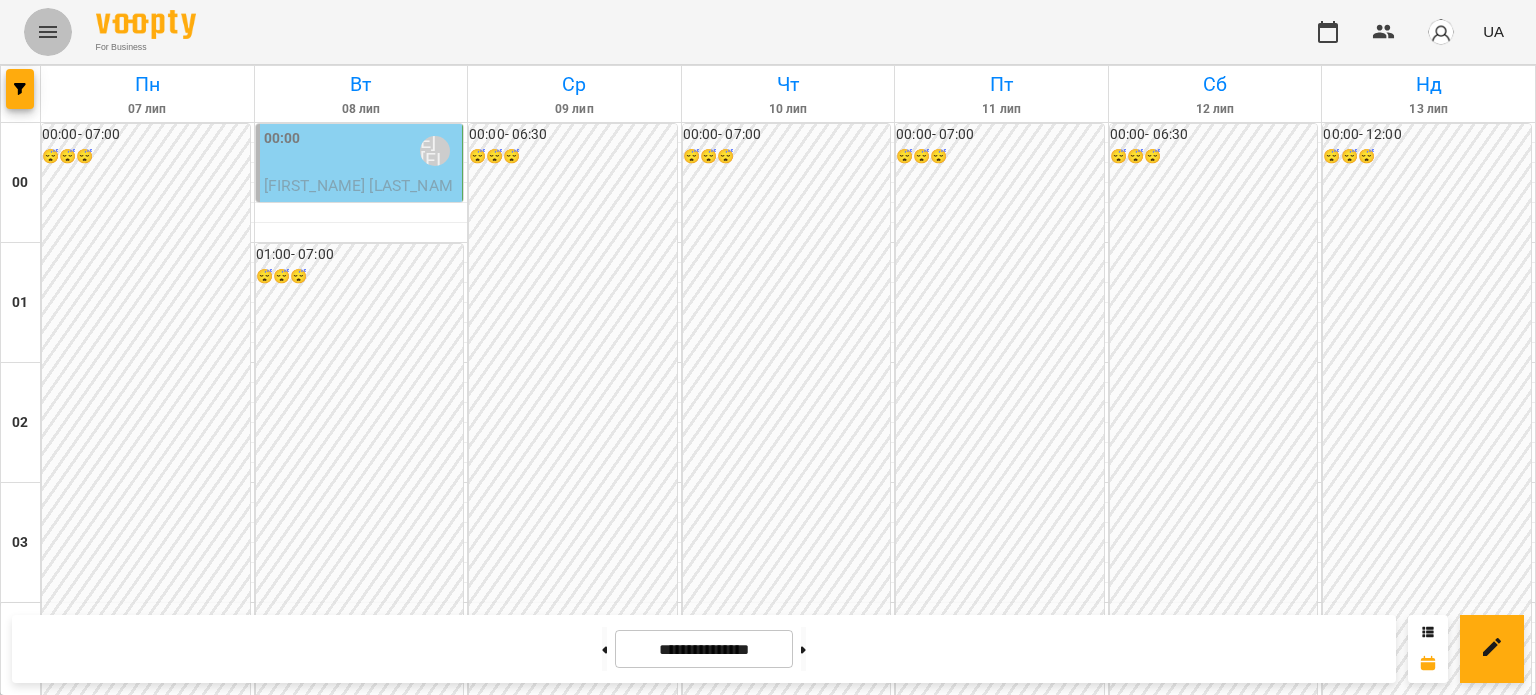 click 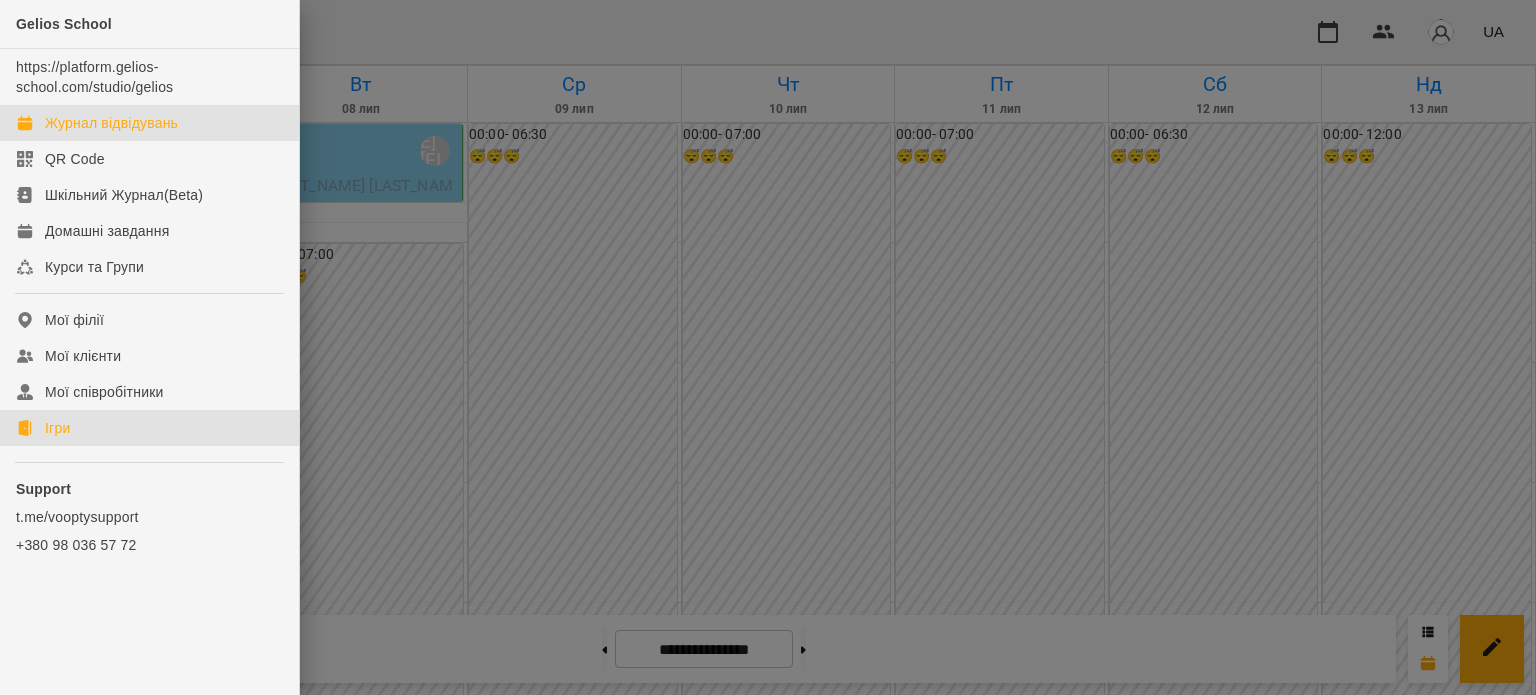 click on "Ігри" at bounding box center [57, 428] 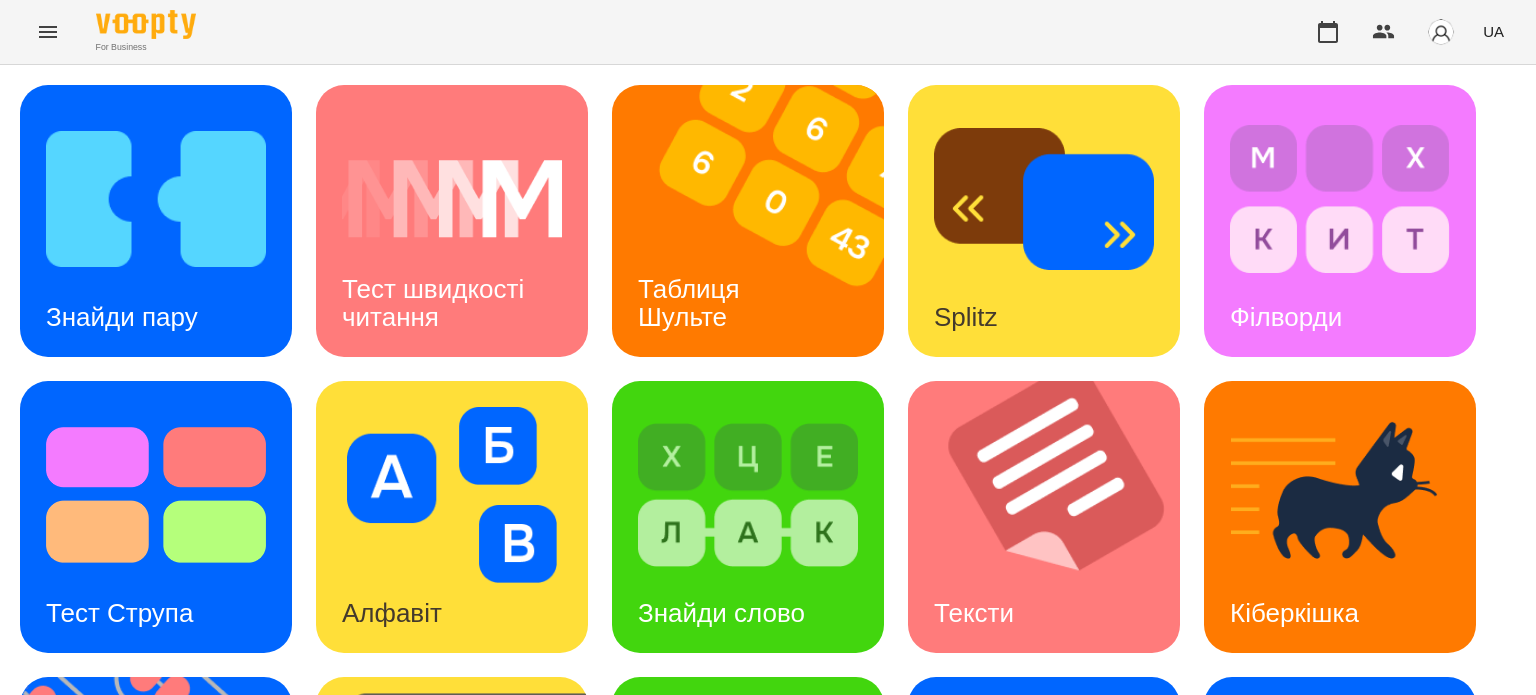 scroll, scrollTop: 269, scrollLeft: 0, axis: vertical 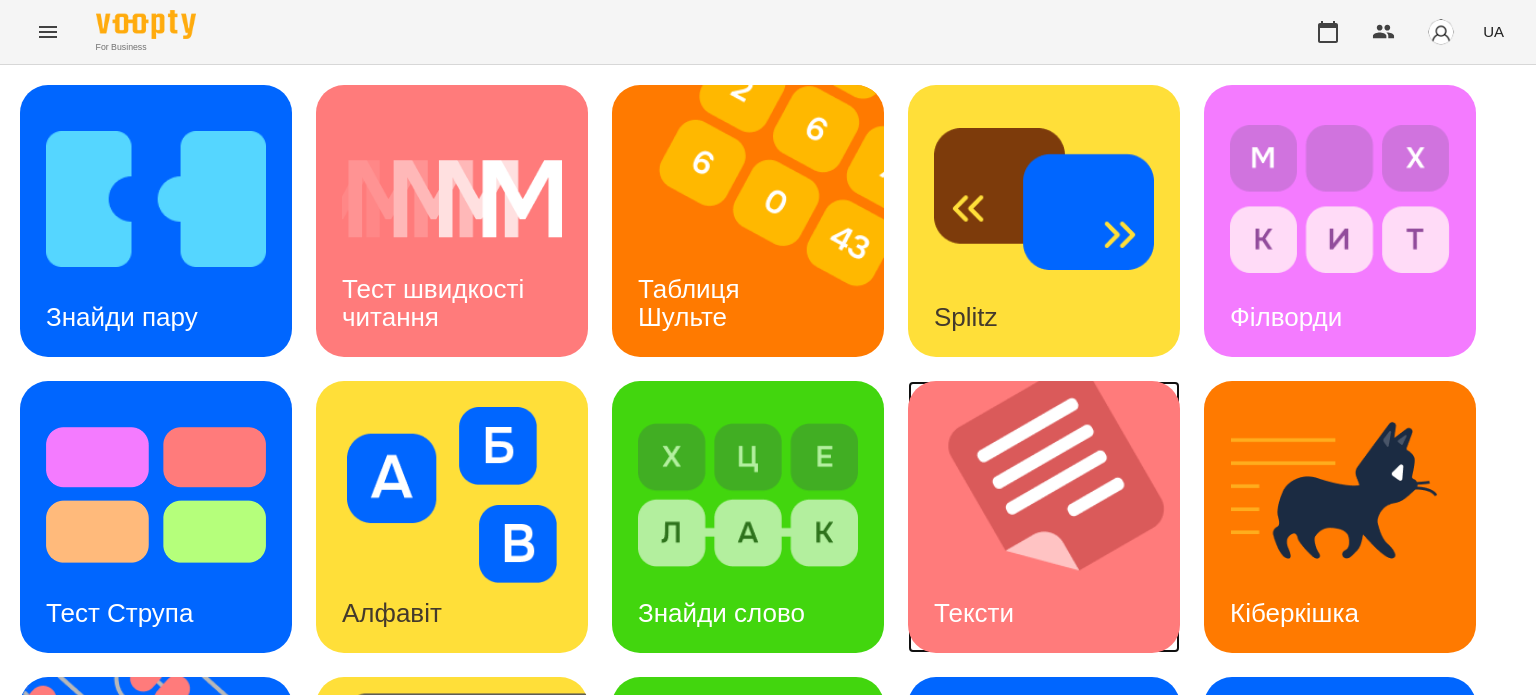 click at bounding box center [1056, 517] 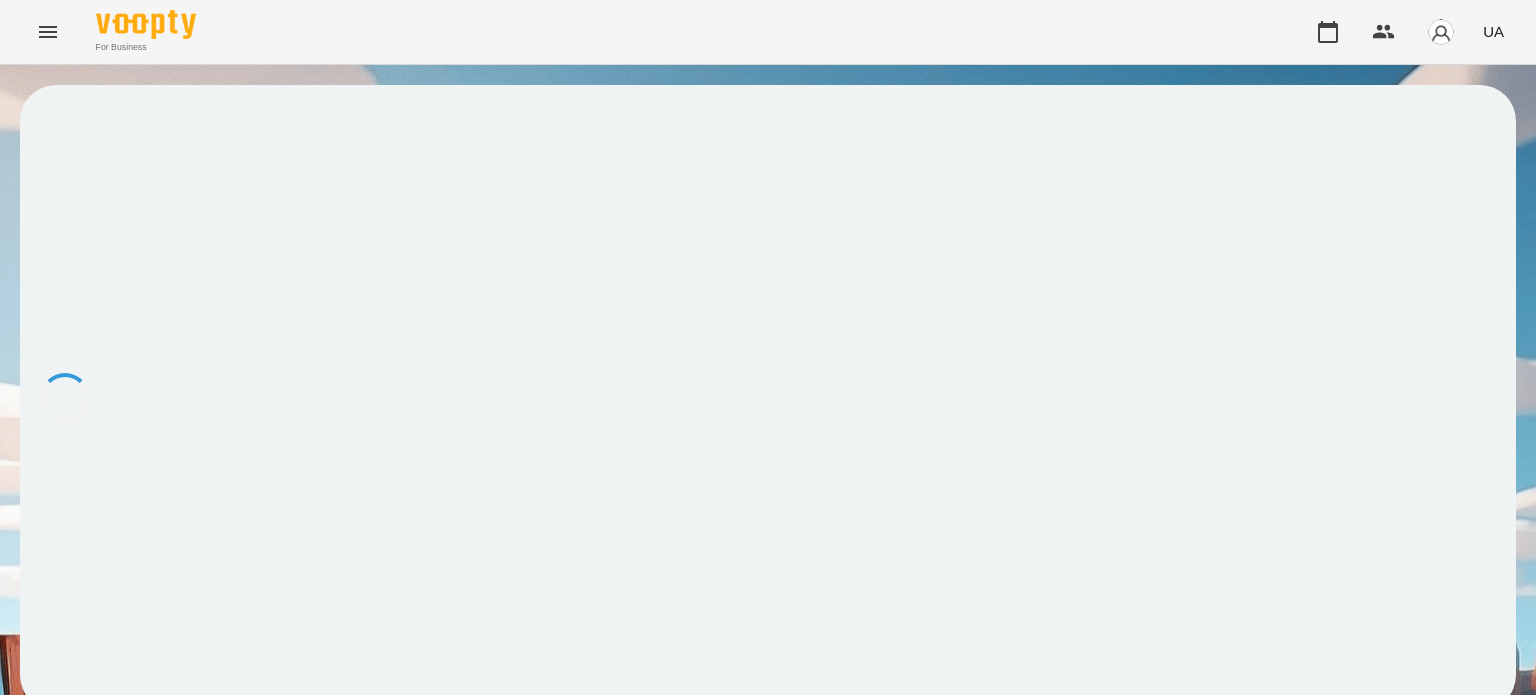 scroll, scrollTop: 0, scrollLeft: 0, axis: both 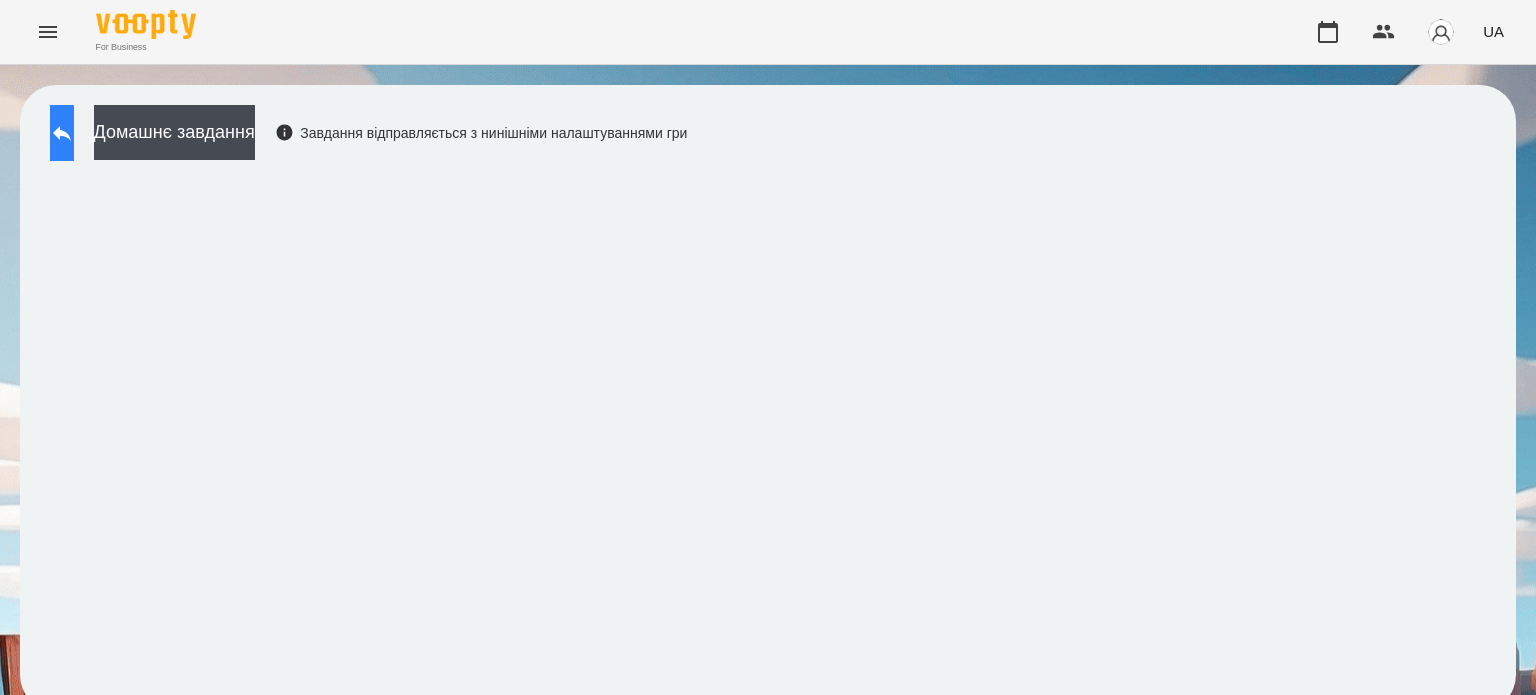 click 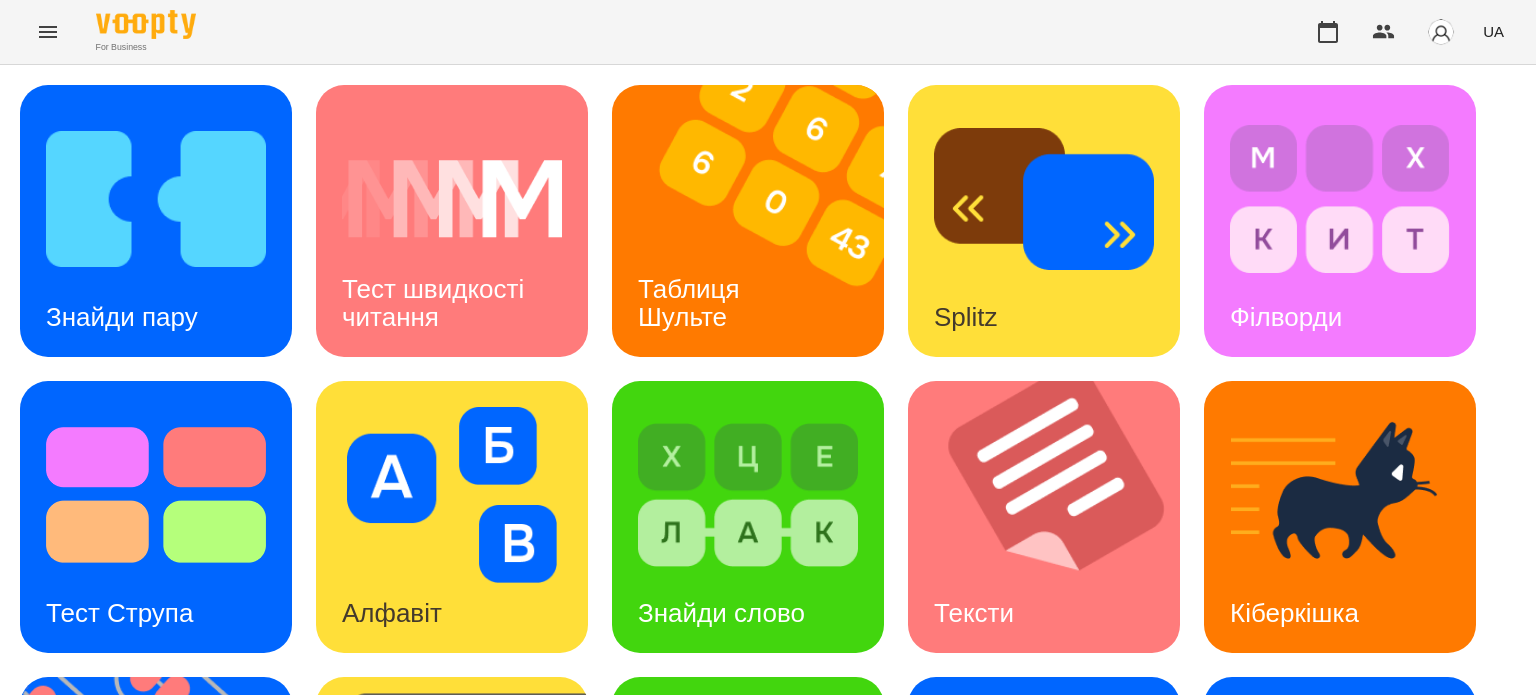 scroll, scrollTop: 0, scrollLeft: 0, axis: both 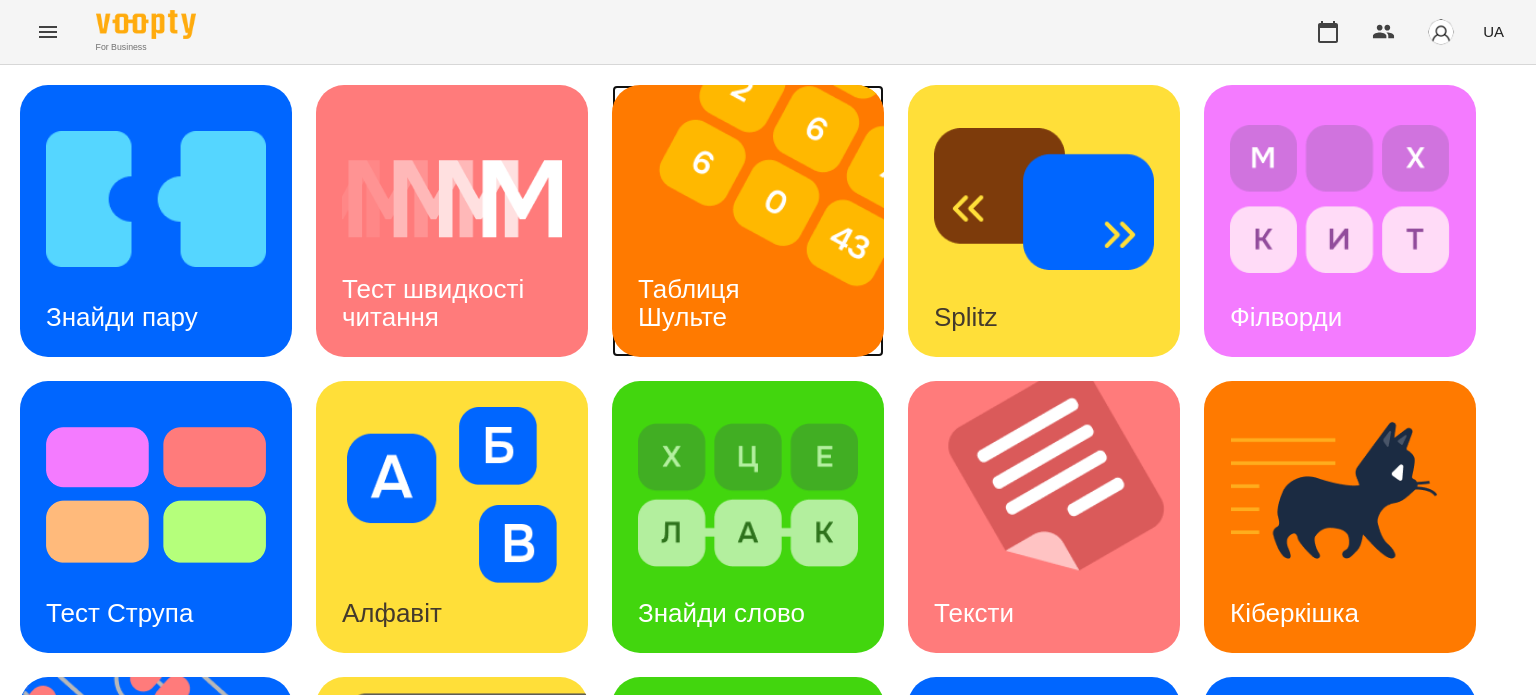 click on "Таблиця
Шульте" at bounding box center [692, 302] 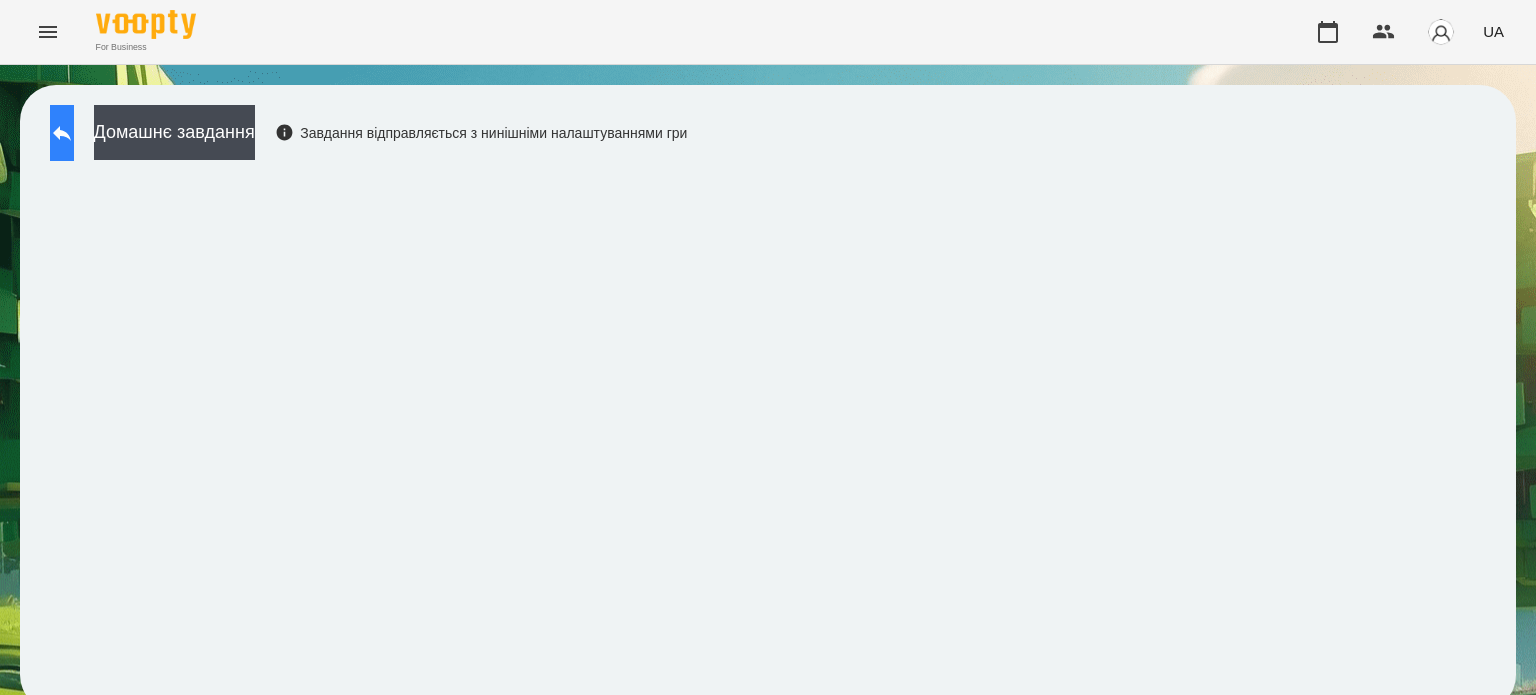 click 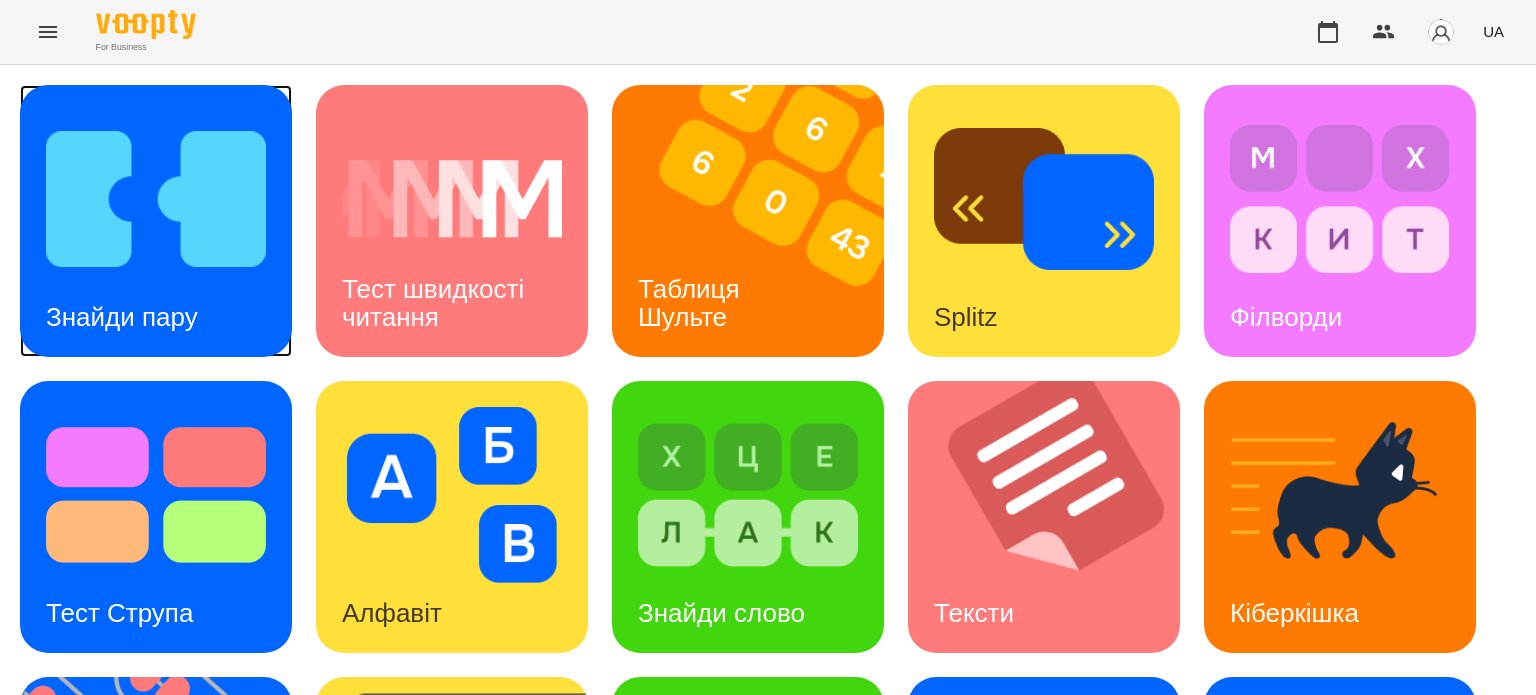 click on "Знайди пару" at bounding box center [122, 317] 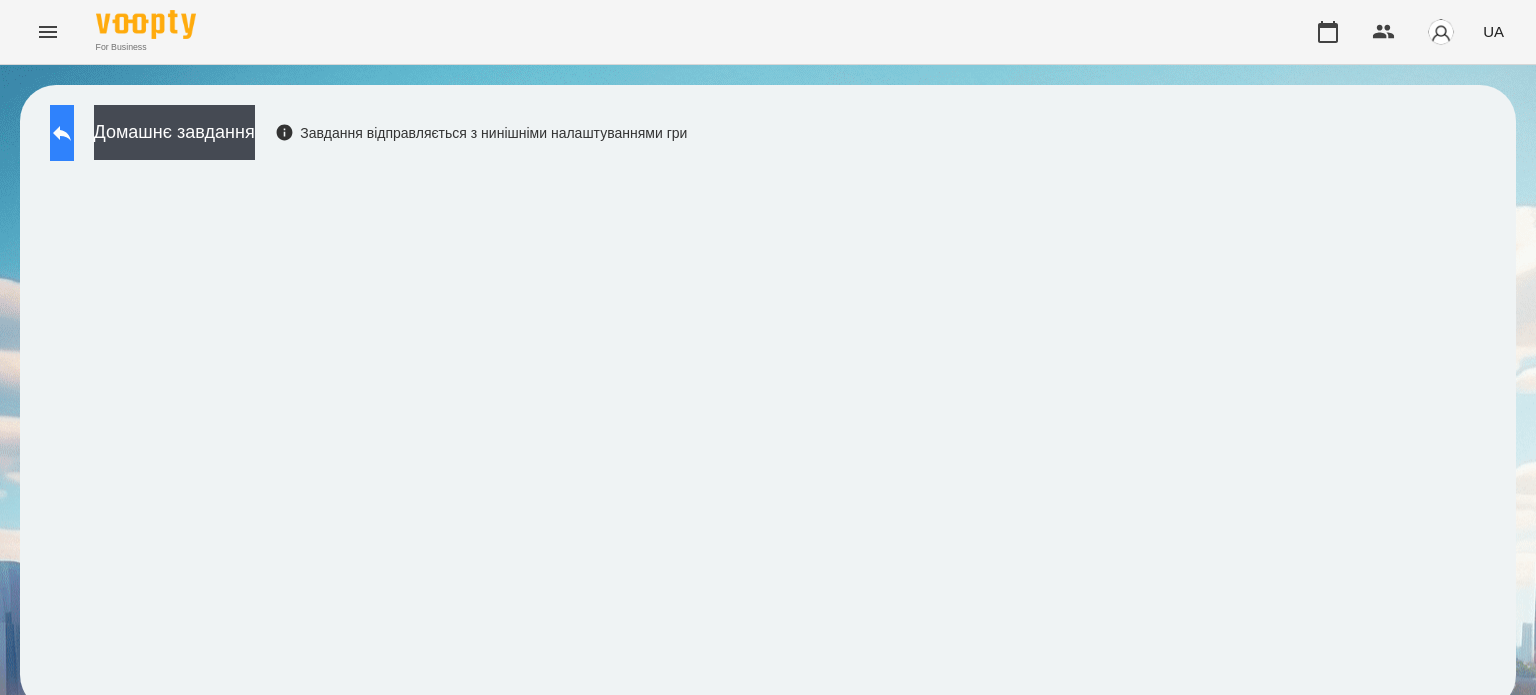 click at bounding box center [62, 133] 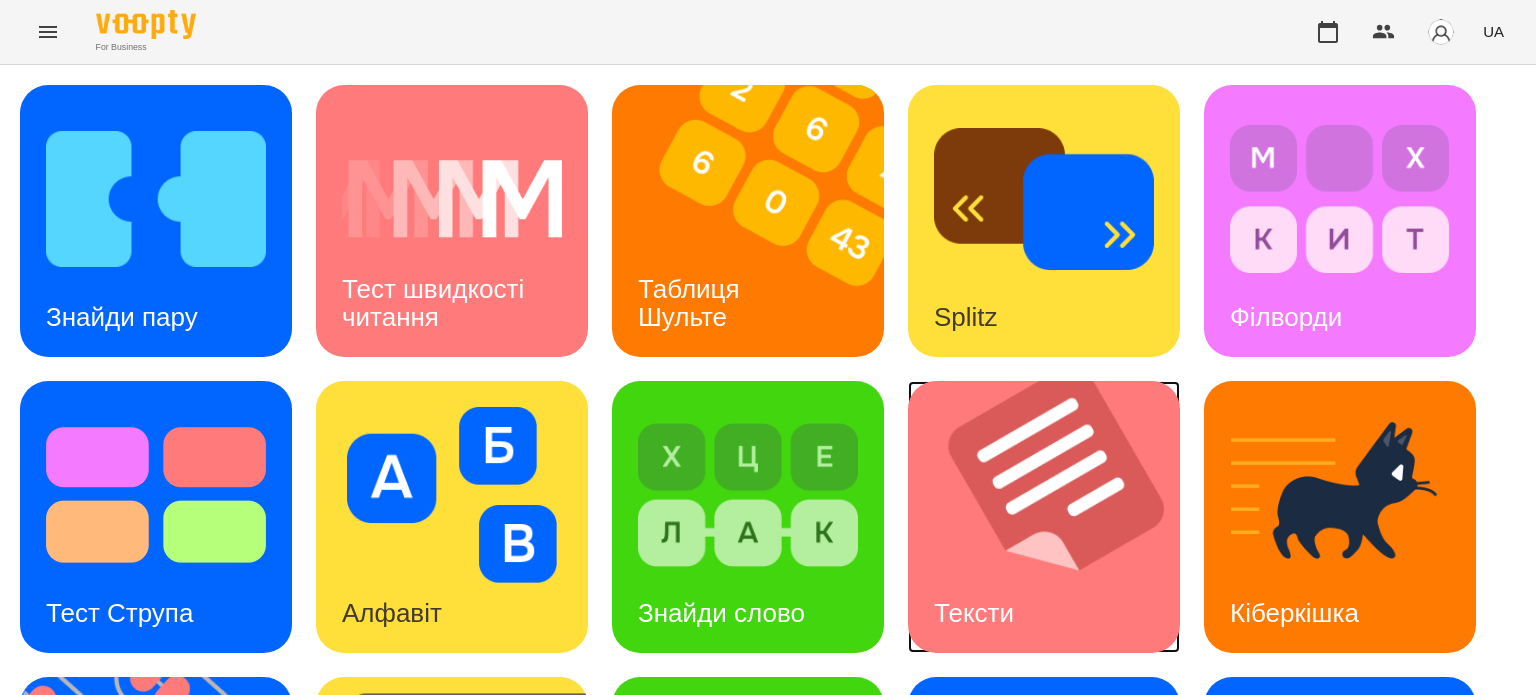click at bounding box center (1056, 517) 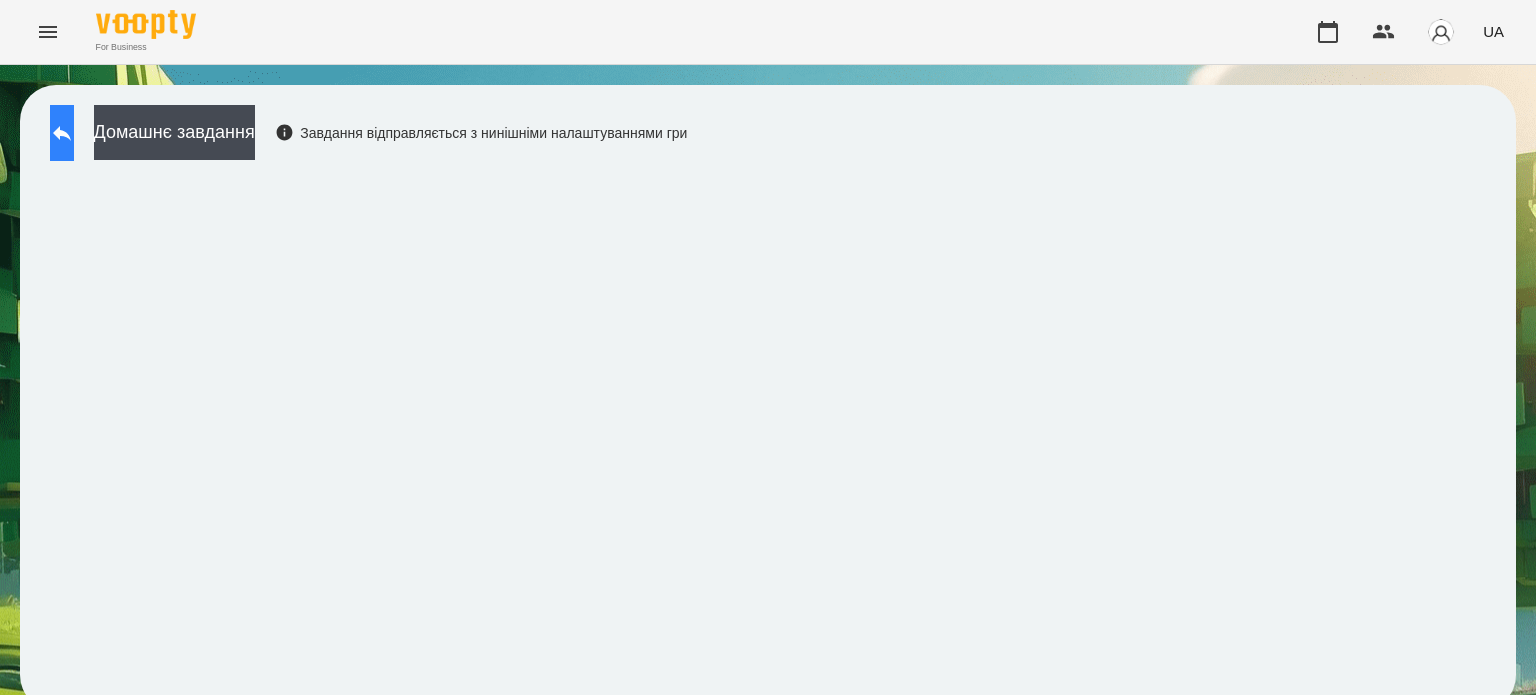 click at bounding box center [62, 133] 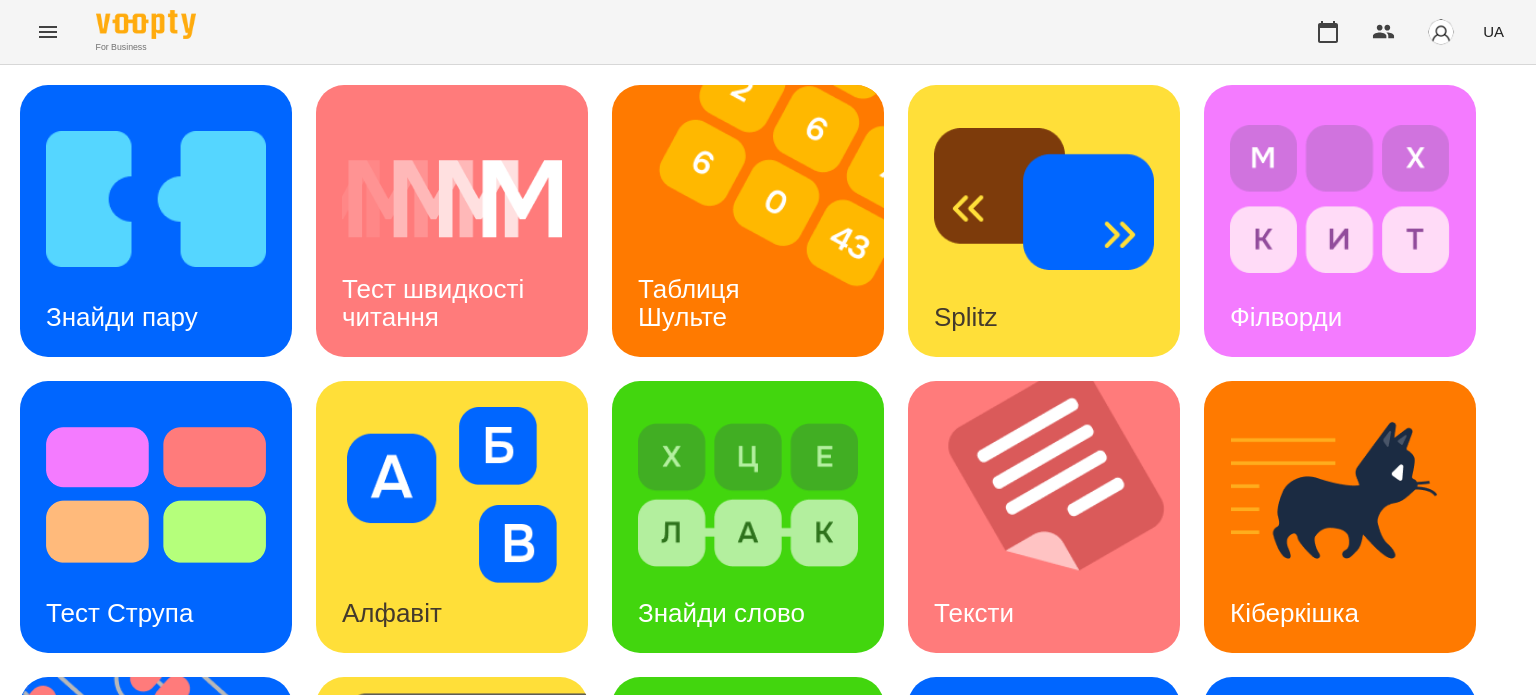 scroll, scrollTop: 300, scrollLeft: 0, axis: vertical 